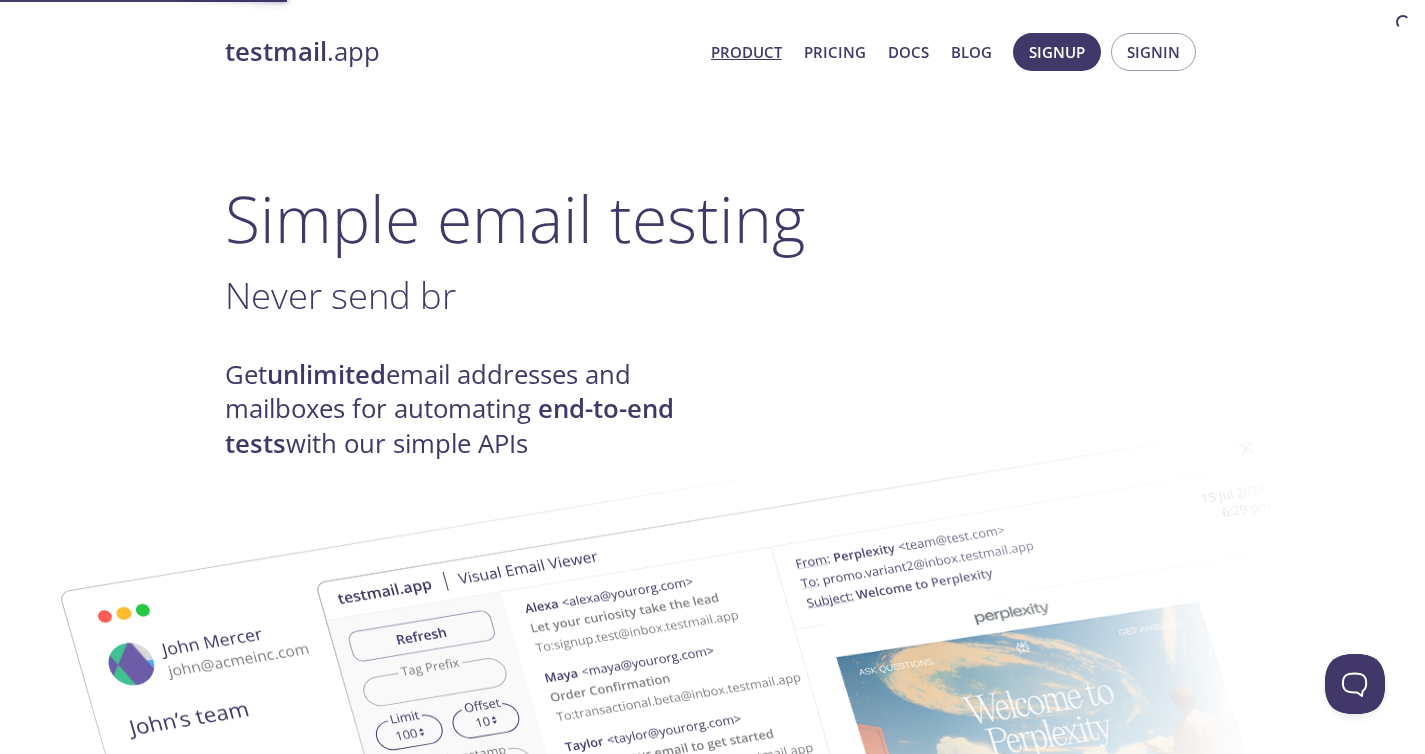 scroll, scrollTop: 0, scrollLeft: 0, axis: both 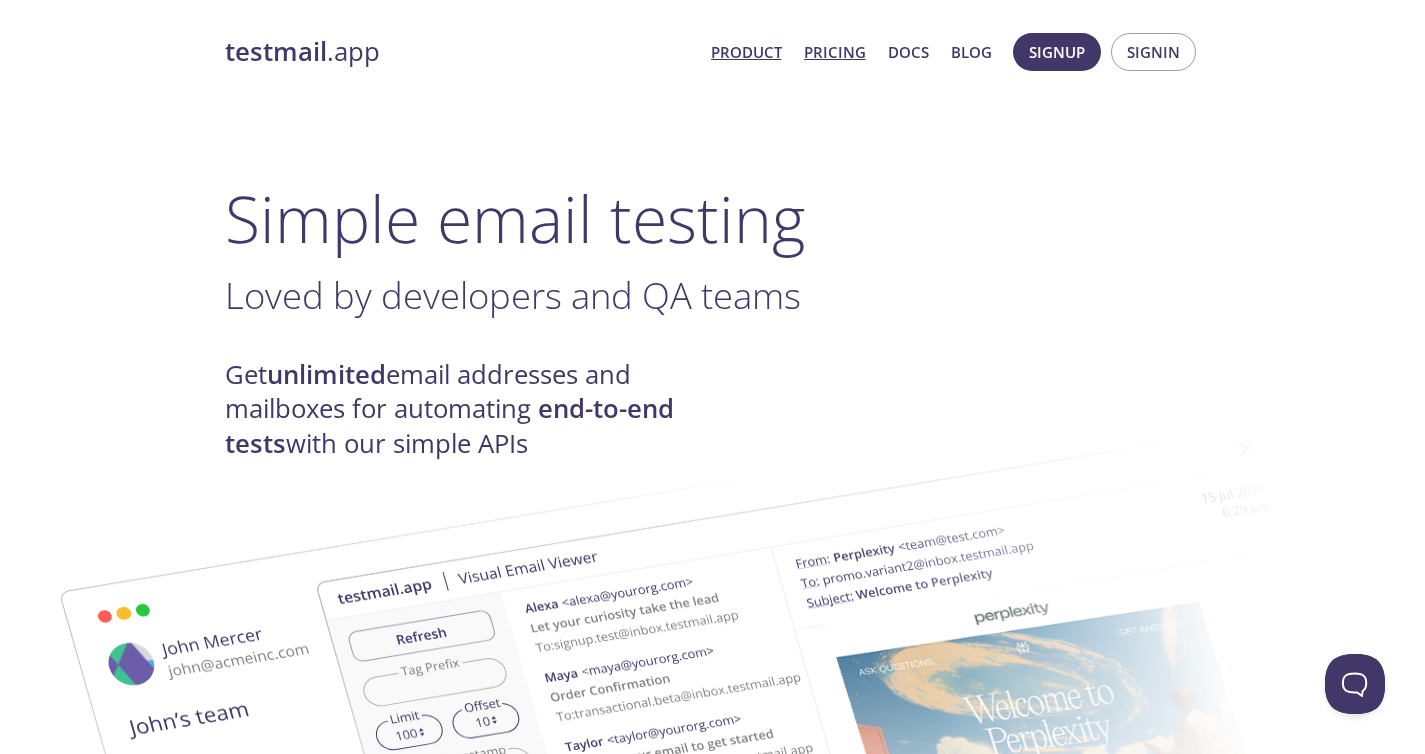 click on "Pricing" at bounding box center [835, 52] 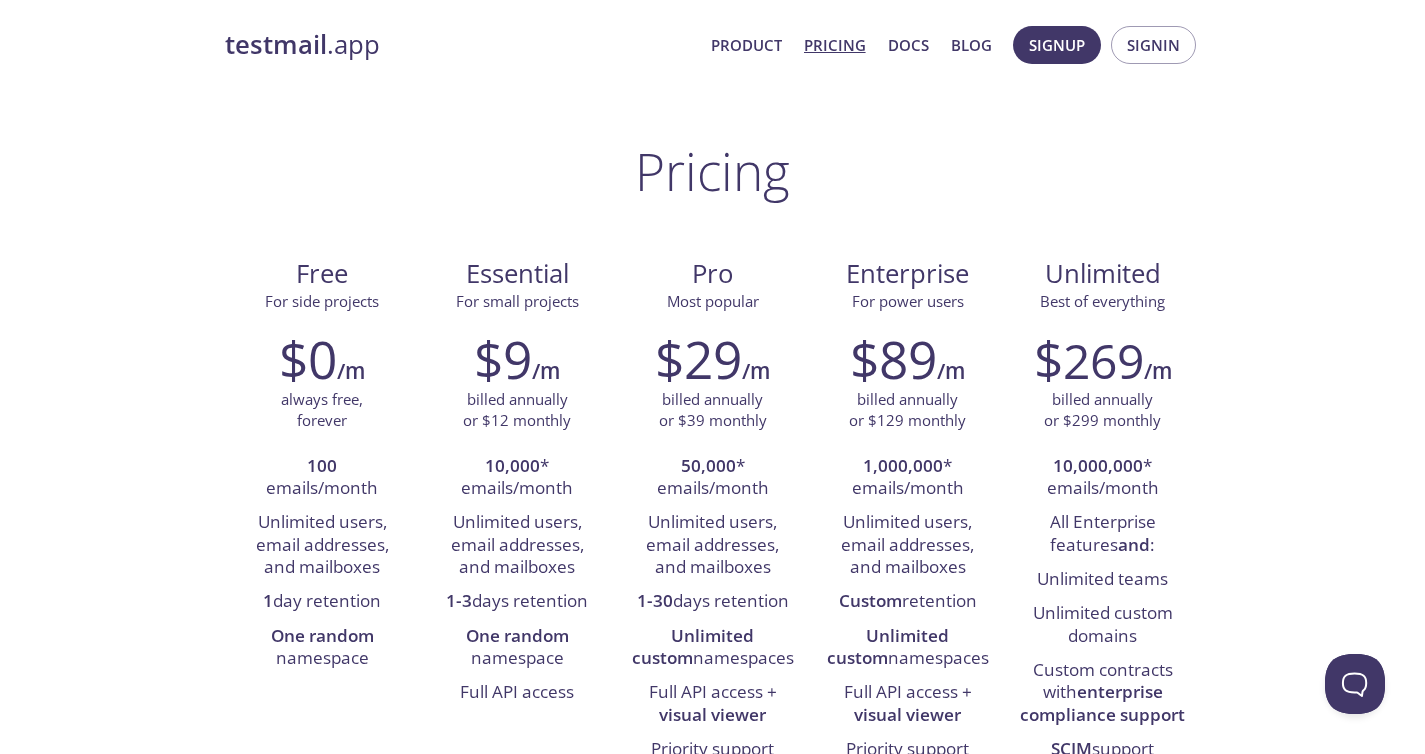 scroll, scrollTop: 0, scrollLeft: 0, axis: both 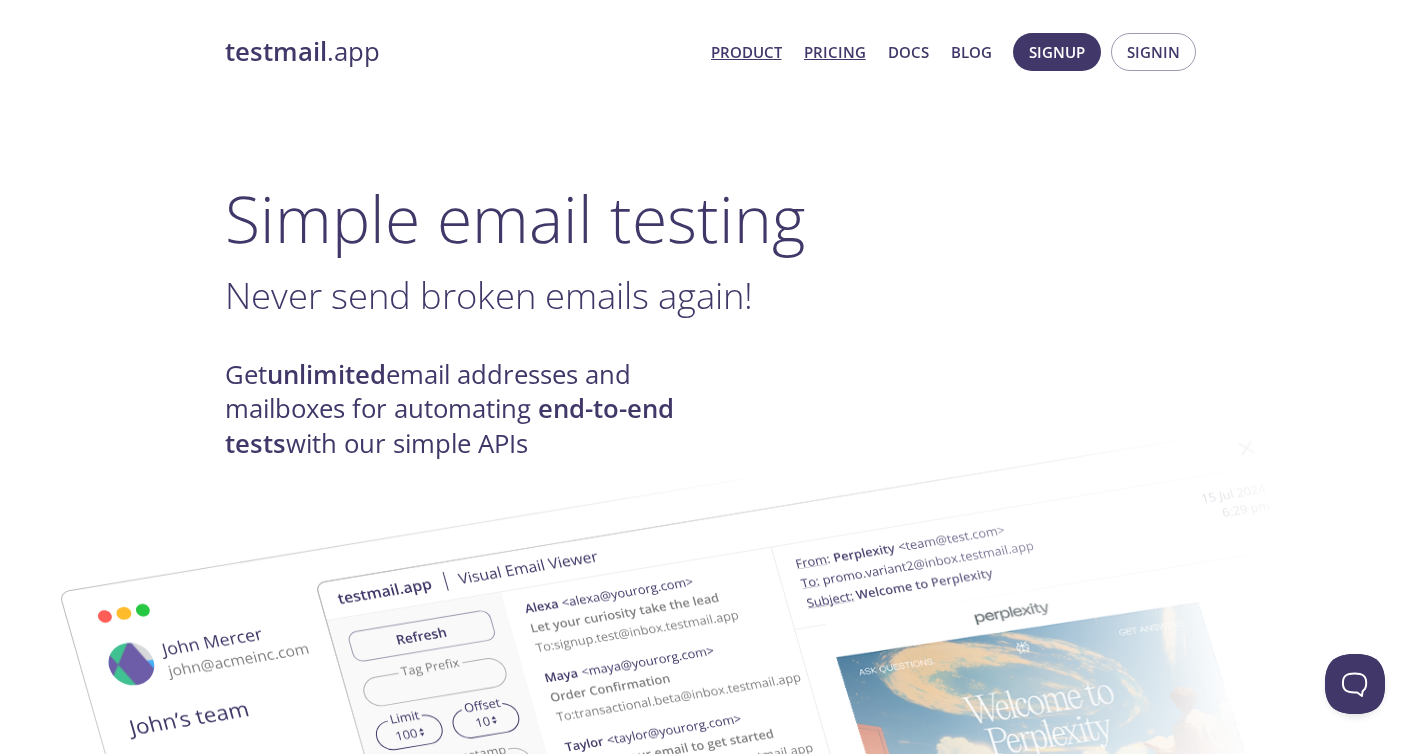 click on "Pricing" at bounding box center (835, 52) 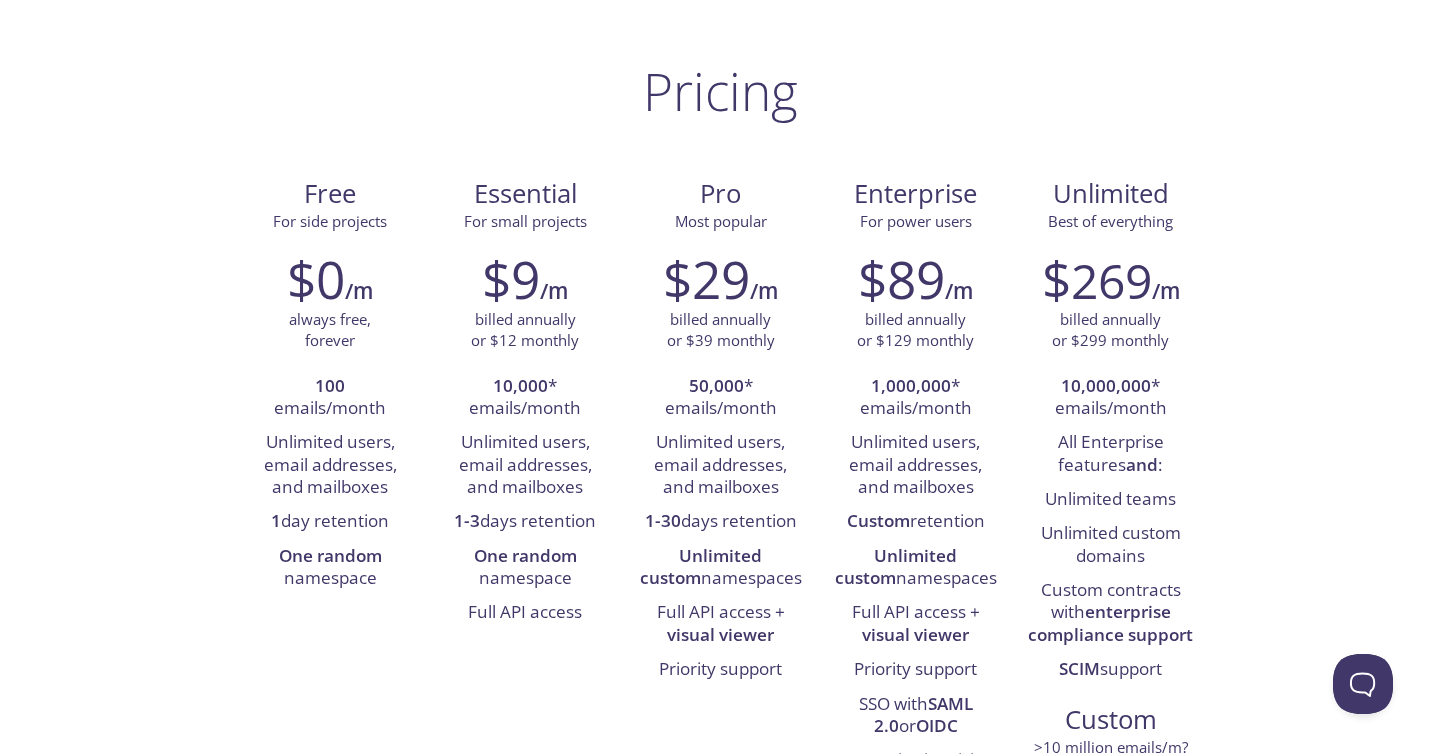 scroll, scrollTop: 0, scrollLeft: 0, axis: both 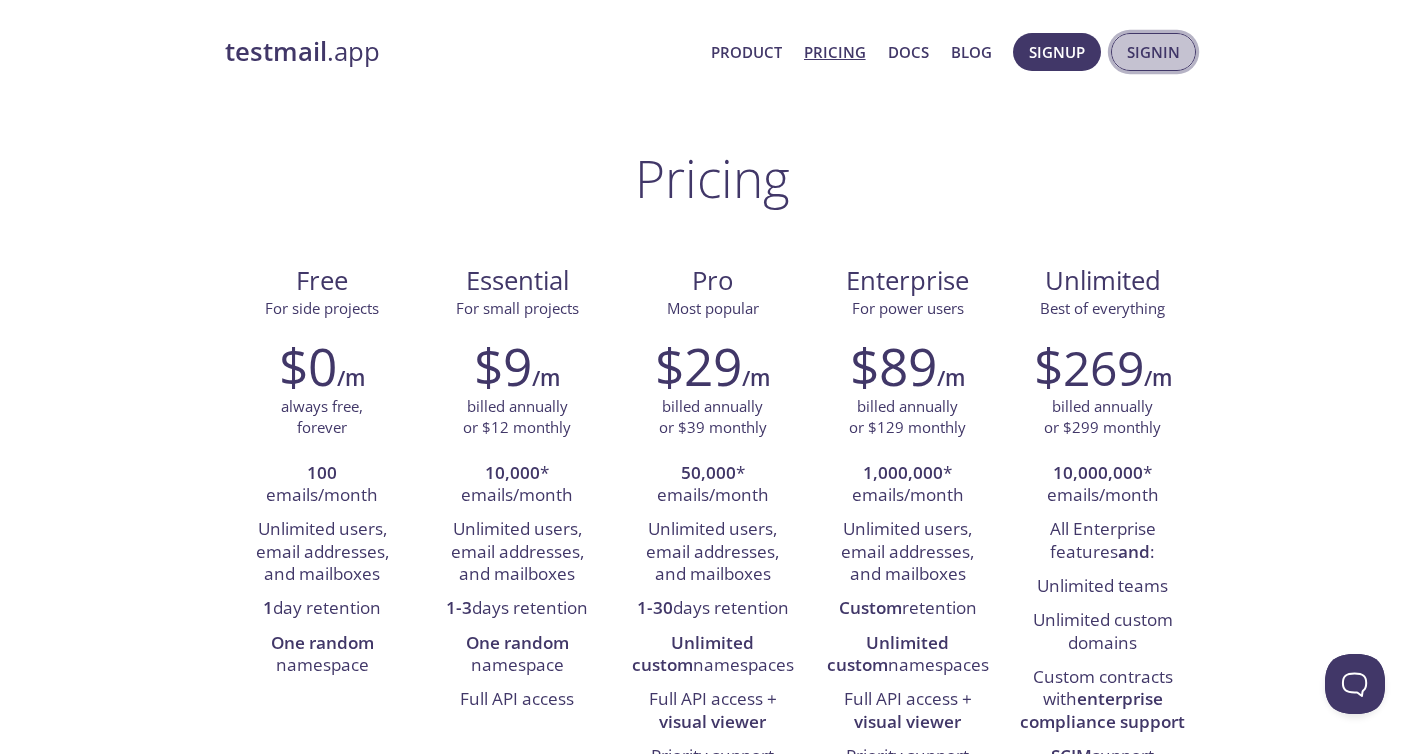 click on "Signin" at bounding box center (1153, 52) 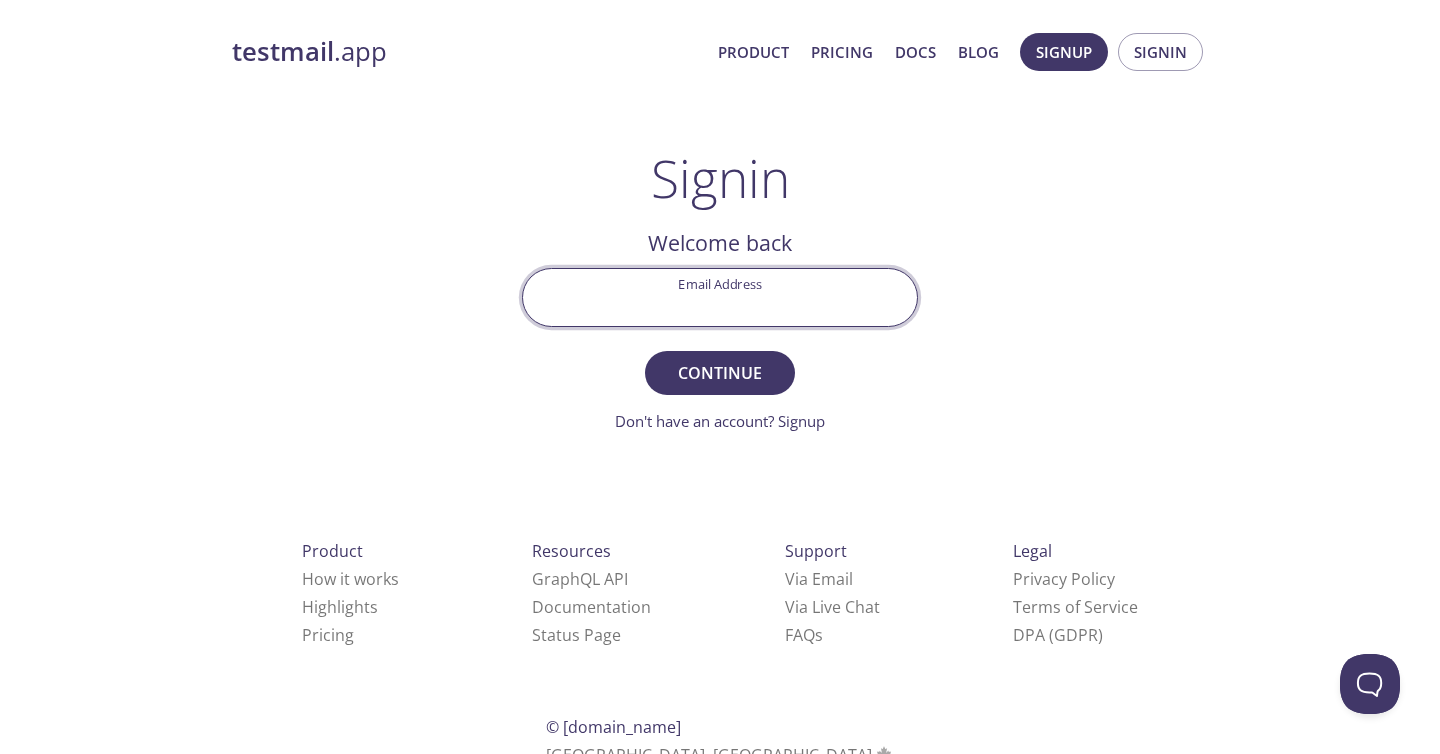 click on "Email Address" at bounding box center [720, 297] 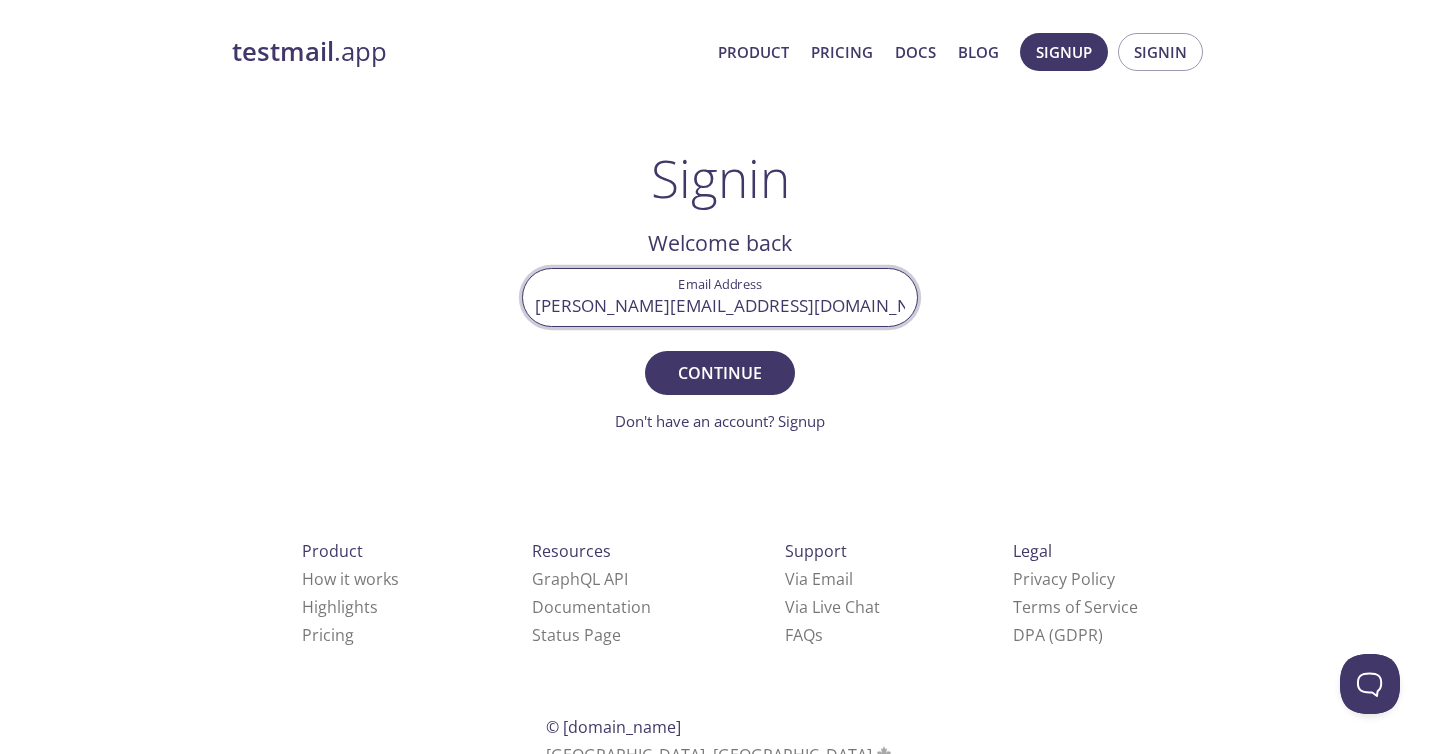 click on "testmail .app Product Pricing Docs Blog Signup Signin Signin Welcome back Email Address shanmukh.rao15@gmail.com Continue Don't have an account? Signup Check your email inbox Signin Security Code Signin Didn't receive anything? Resend email Product How it works Highlights Pricing Resources GraphQL API Documentation Status Page Support Via Email Via Live Chat FAQ s Legal Privacy Policy Terms of Service DPA (GDPR) © testmail.app Toronto, Canada Who We Are" at bounding box center [720, 437] 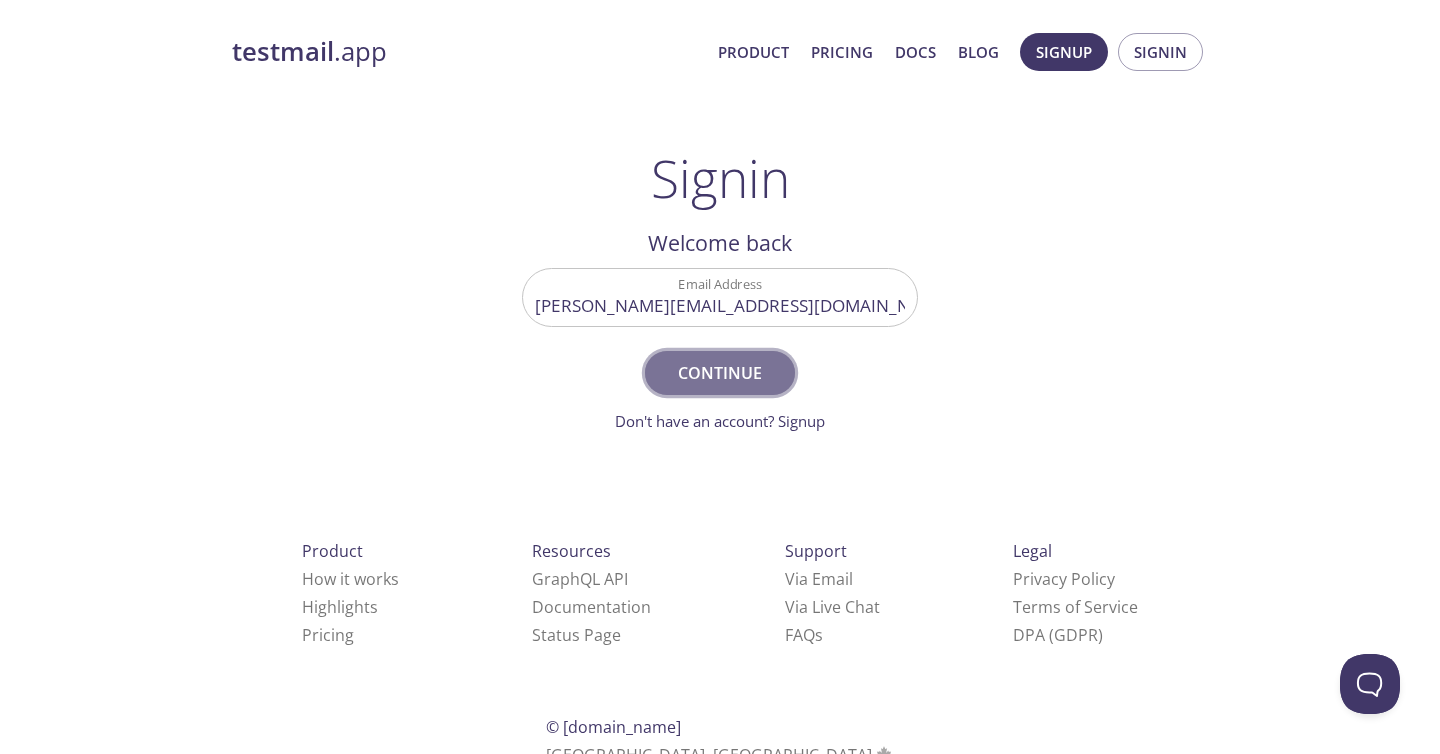 click on "Continue" at bounding box center [720, 373] 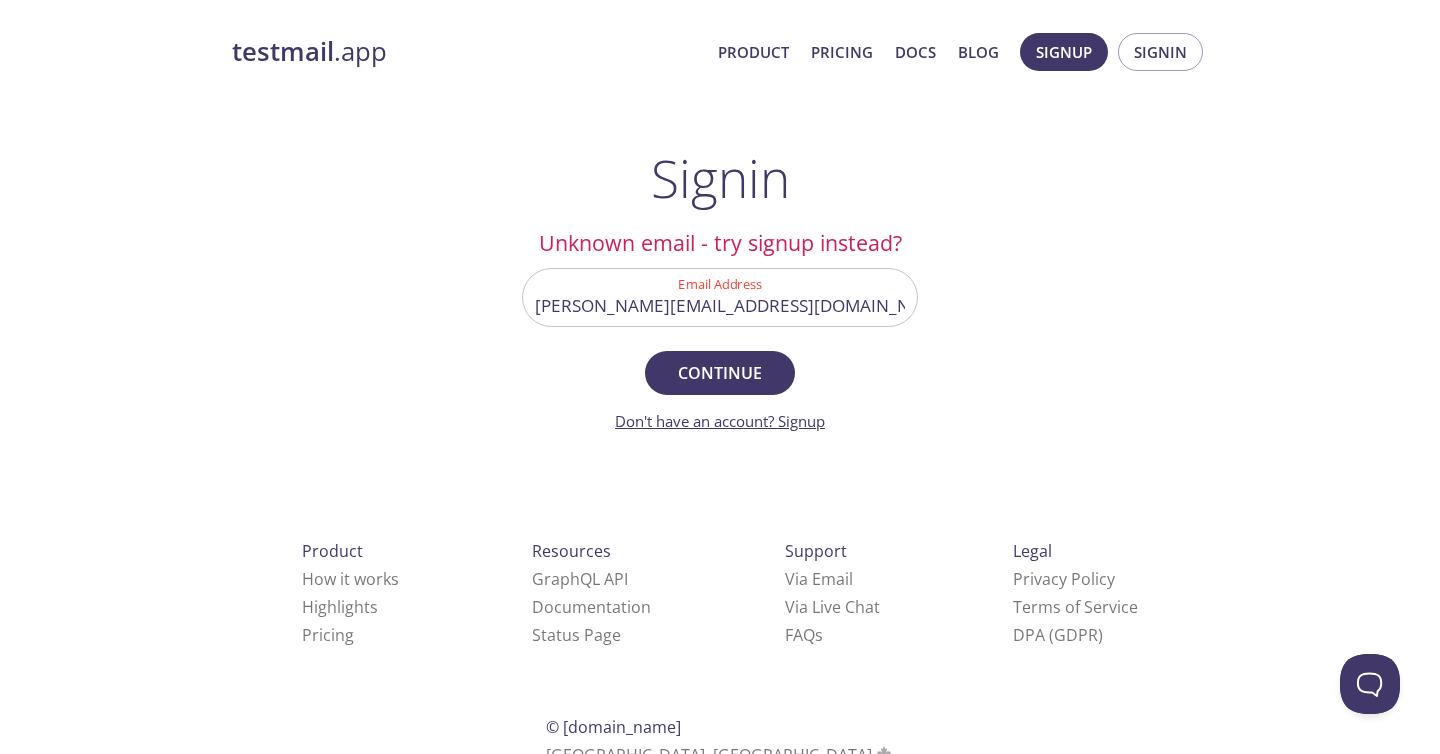click on "Don't have an account? Signup" at bounding box center (720, 421) 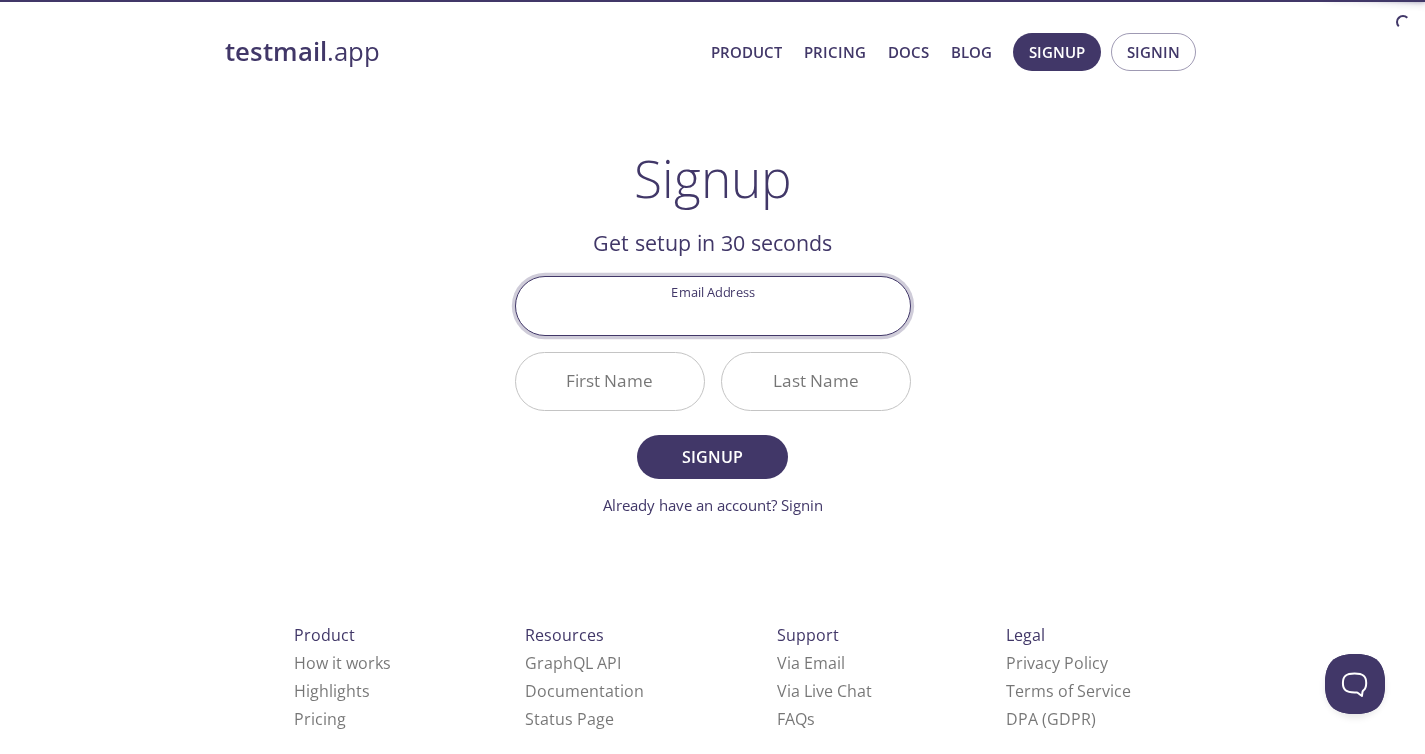 click on "Email Address" at bounding box center [713, 305] 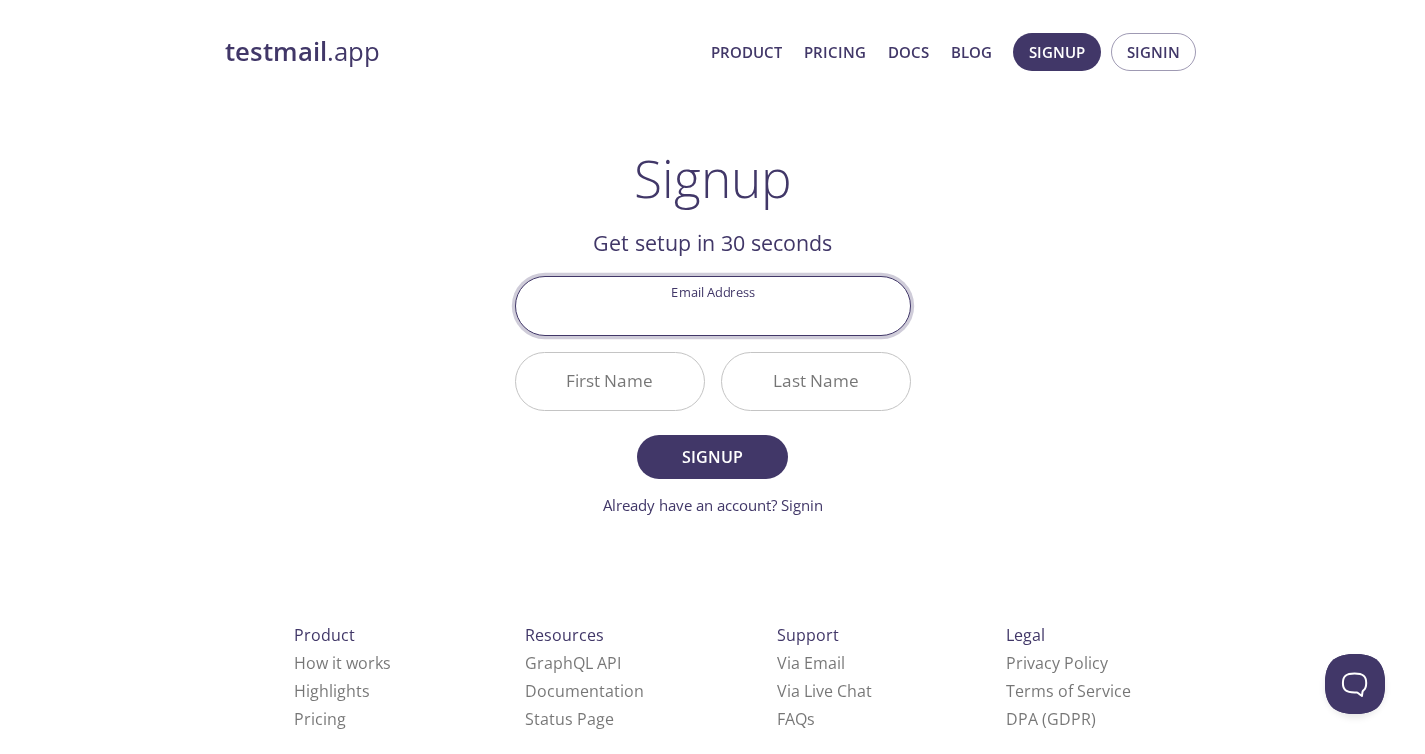 type on "shanmukh.rao15@gmail.com" 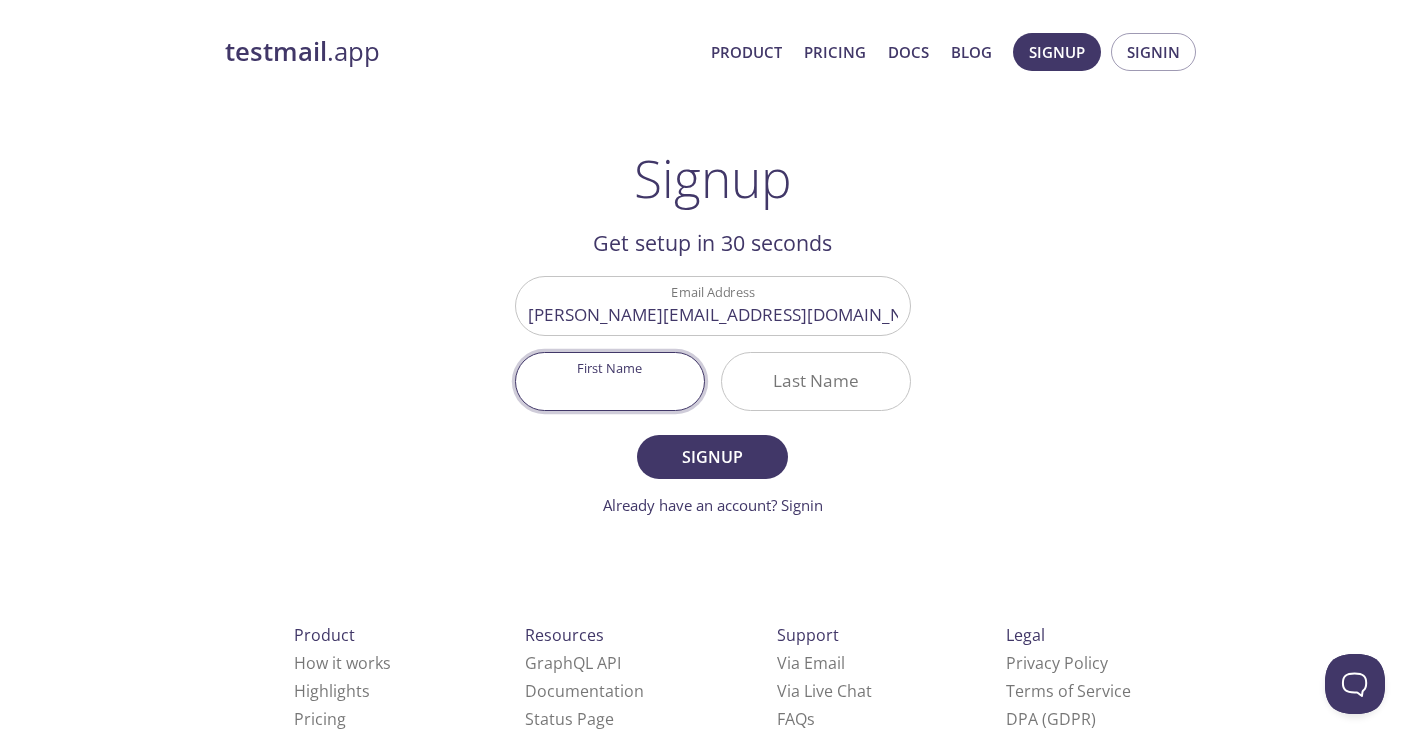 click on "First Name" at bounding box center [610, 381] 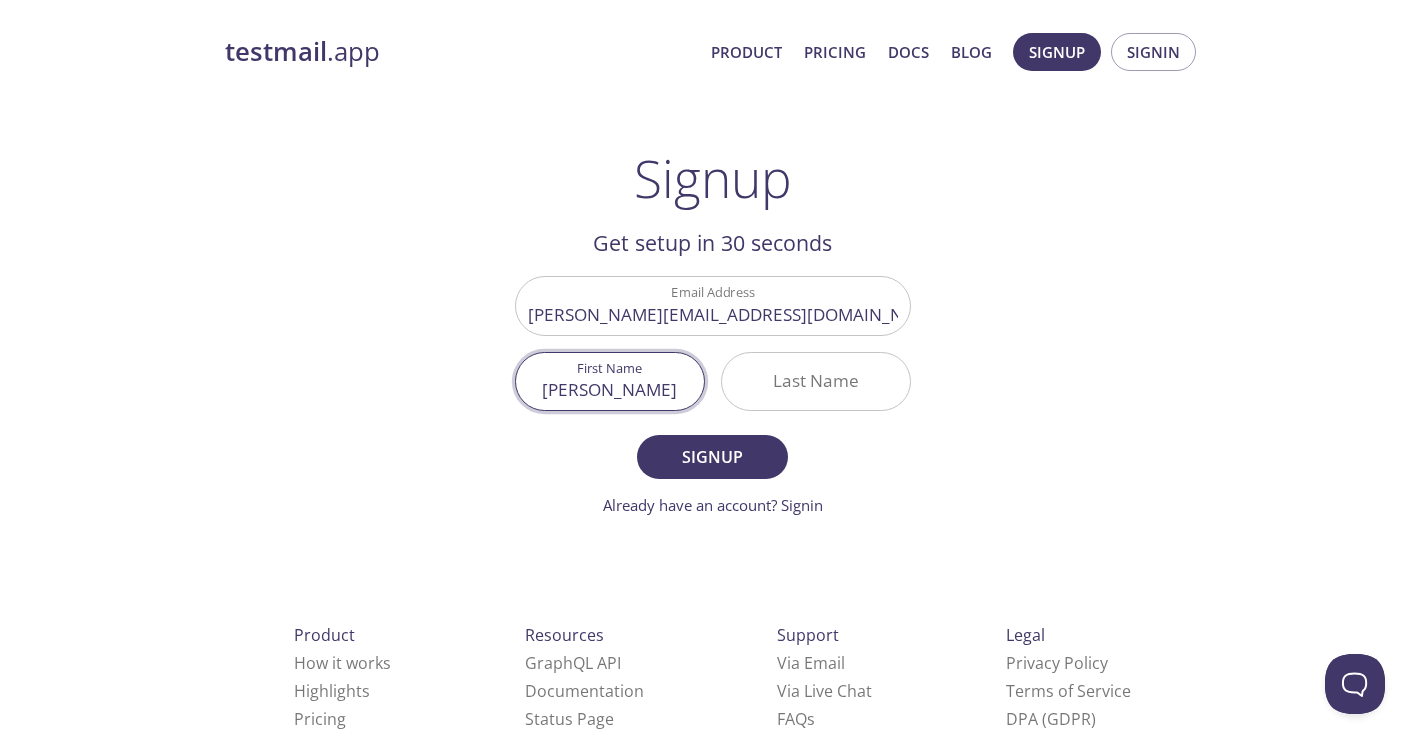 type on "Shanmukh" 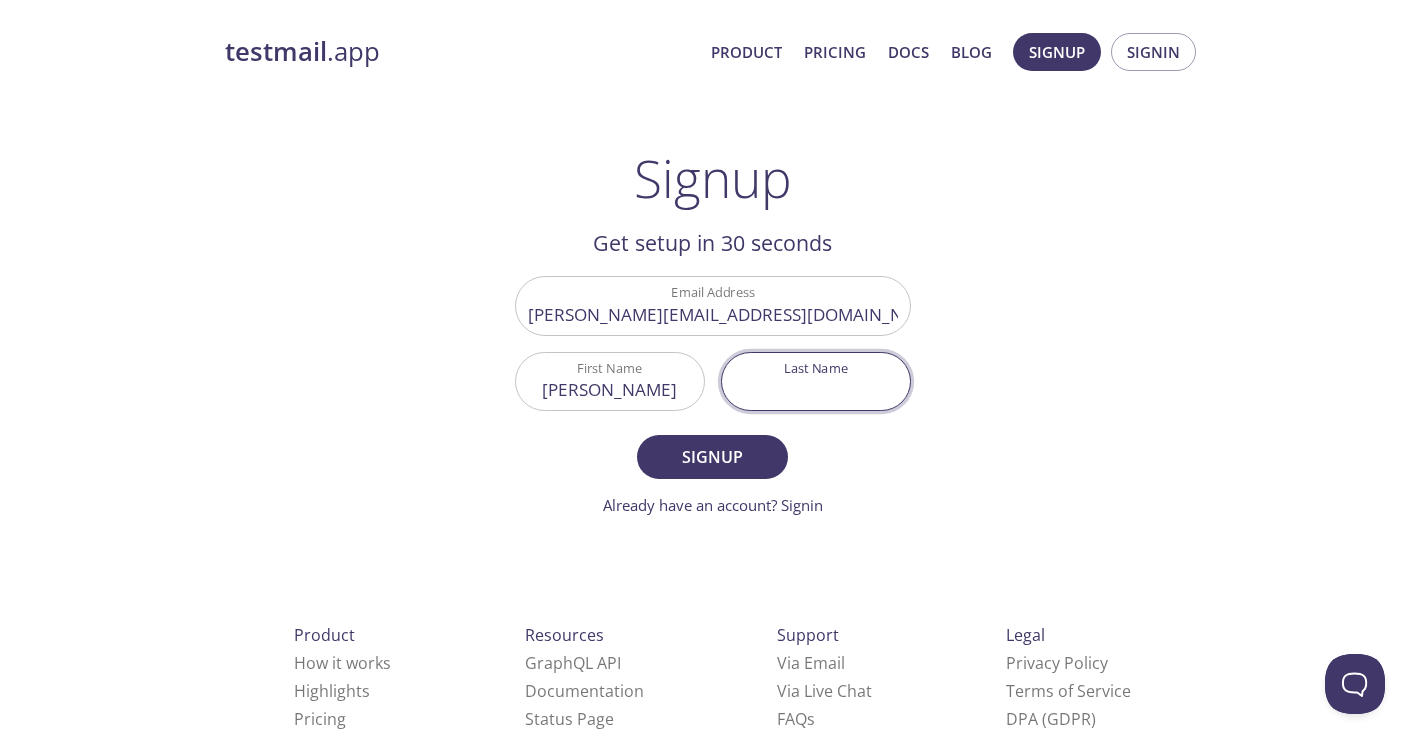 click on "Last Name" at bounding box center (816, 381) 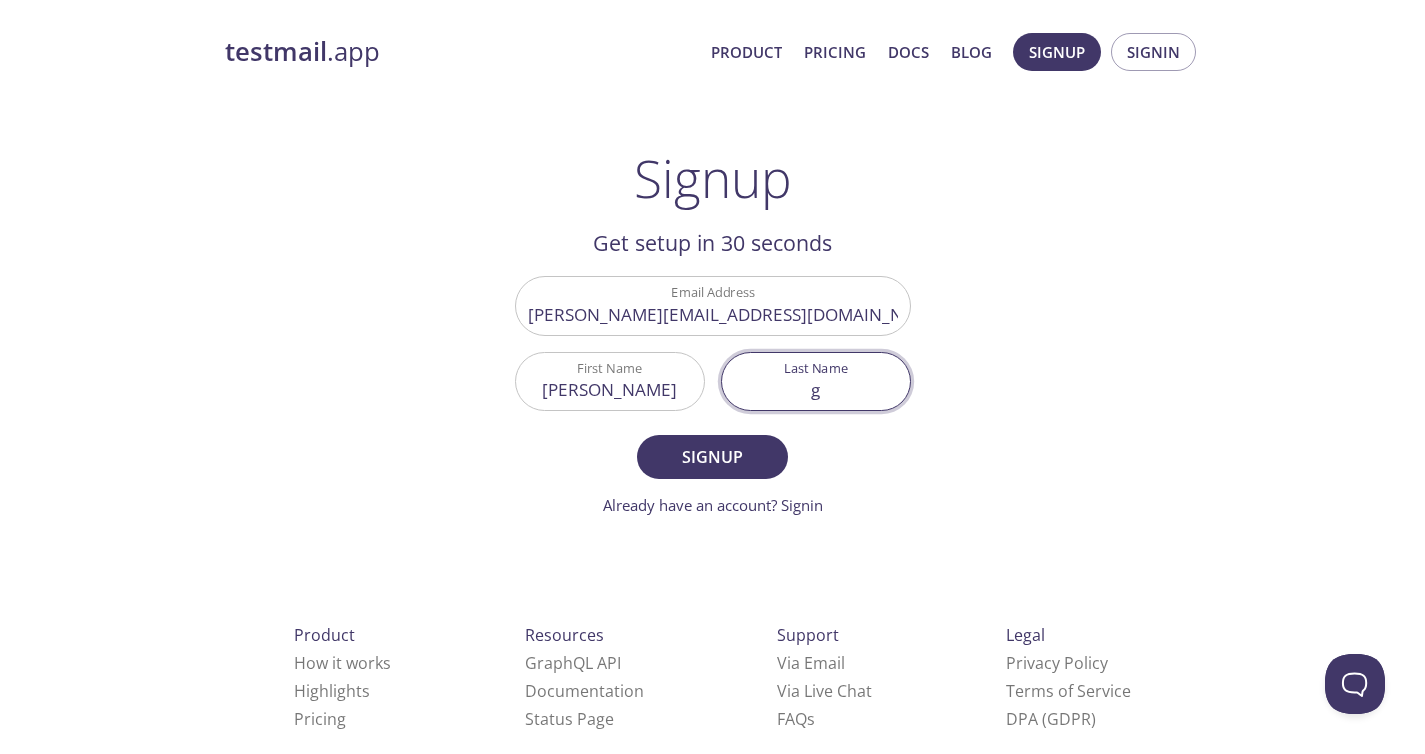 type on "g" 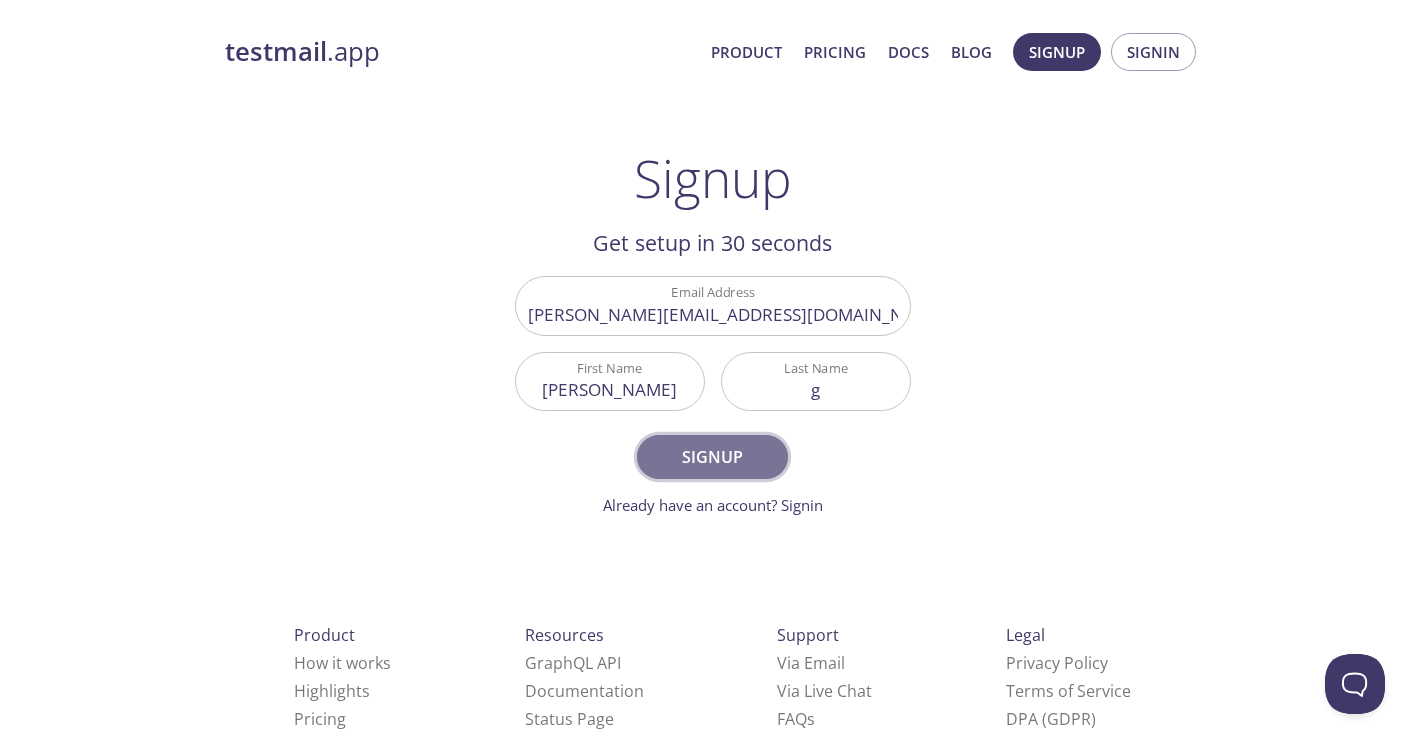 click on "Signup" at bounding box center [712, 457] 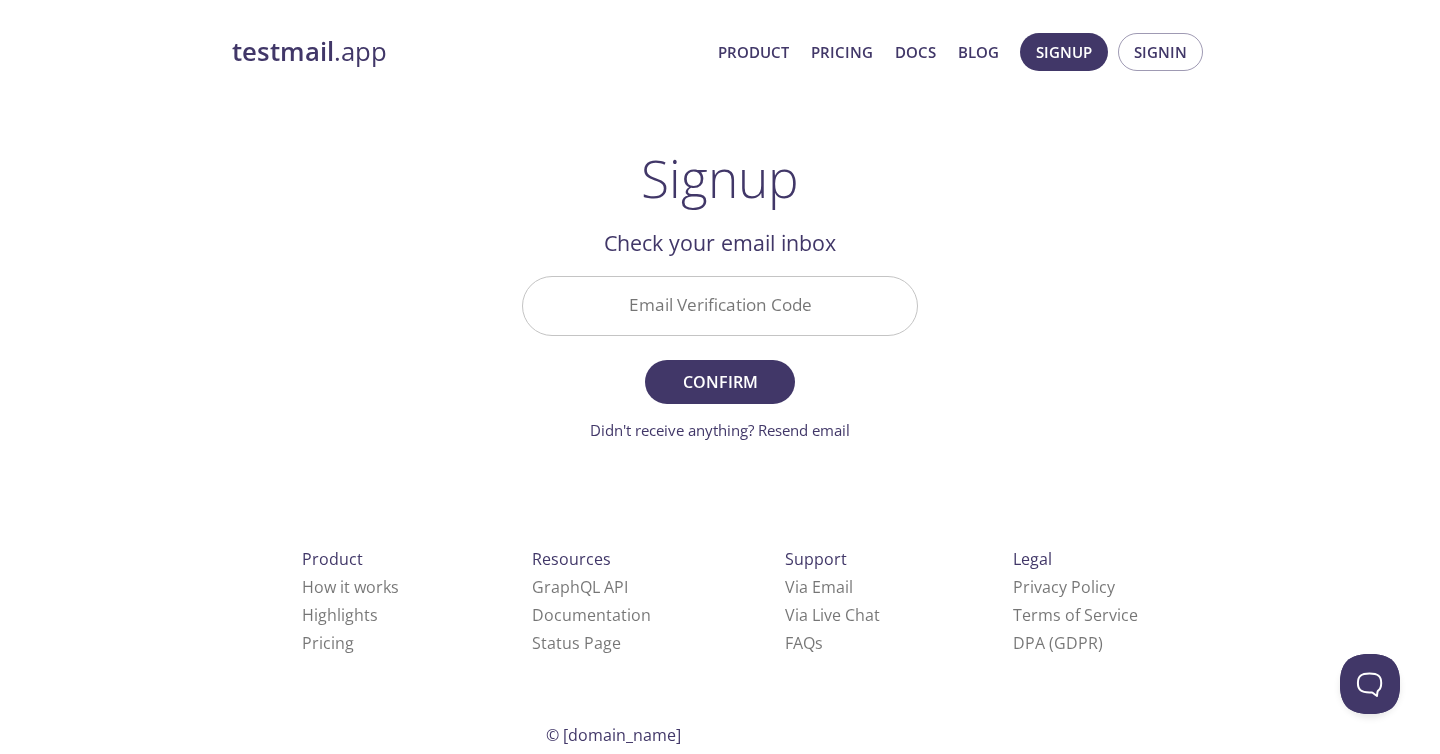 click on "Email Verification Code" at bounding box center (720, 305) 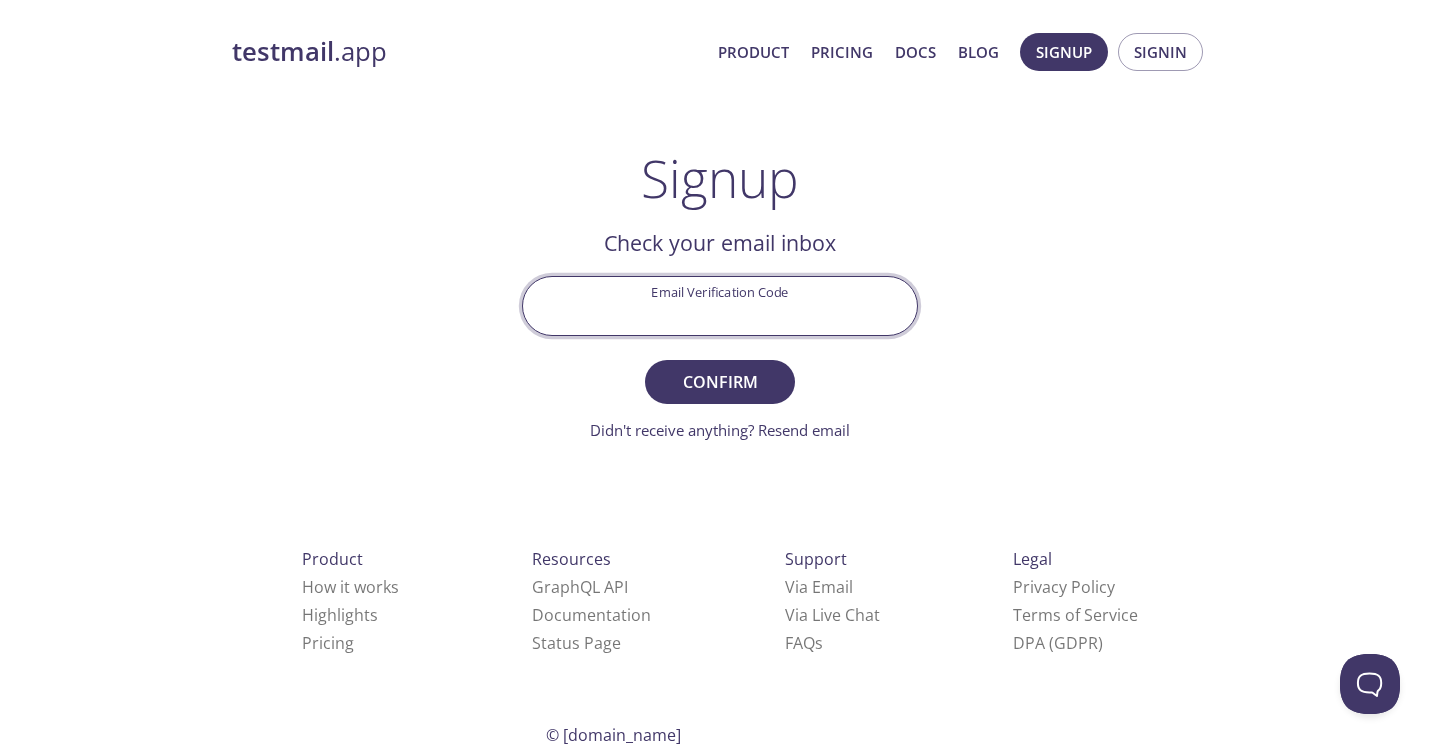 paste on "SXV51BA" 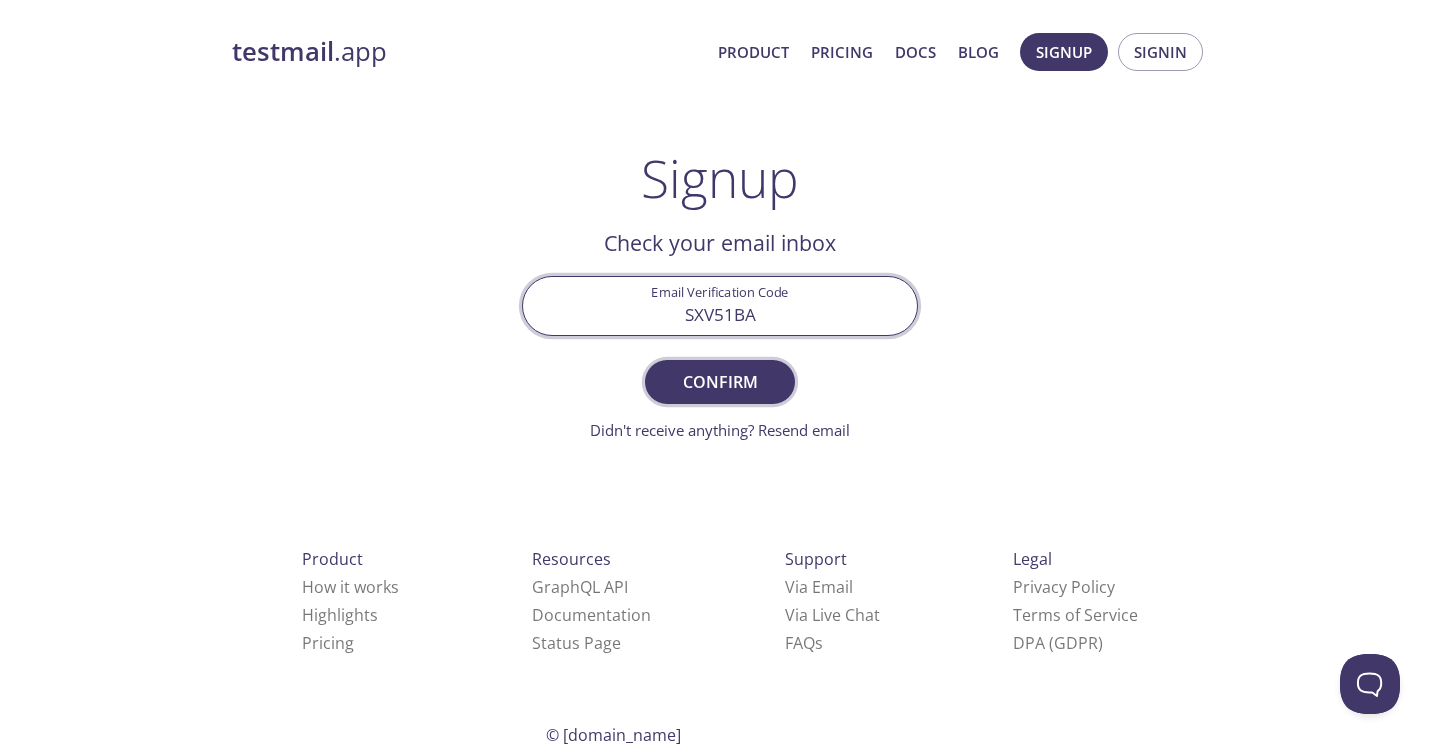 type on "SXV51BA" 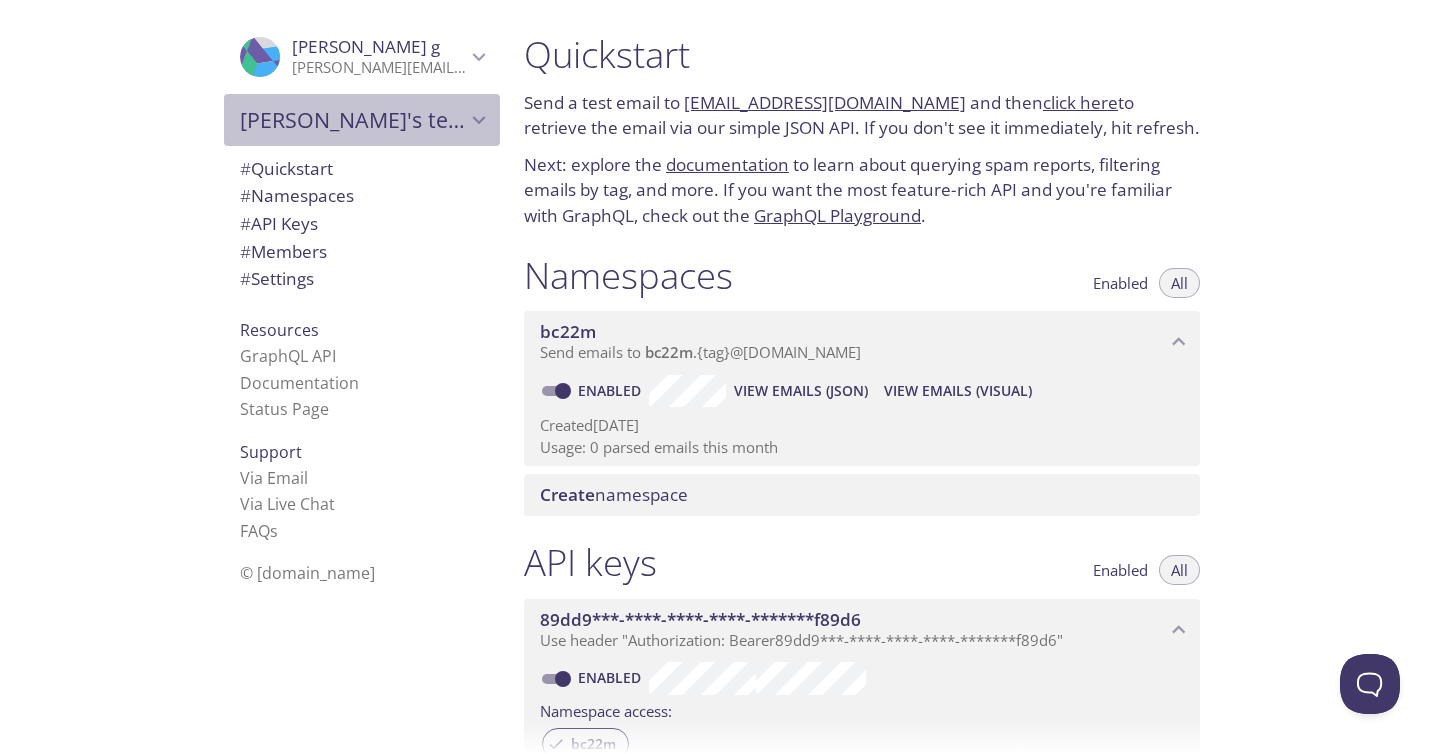 click 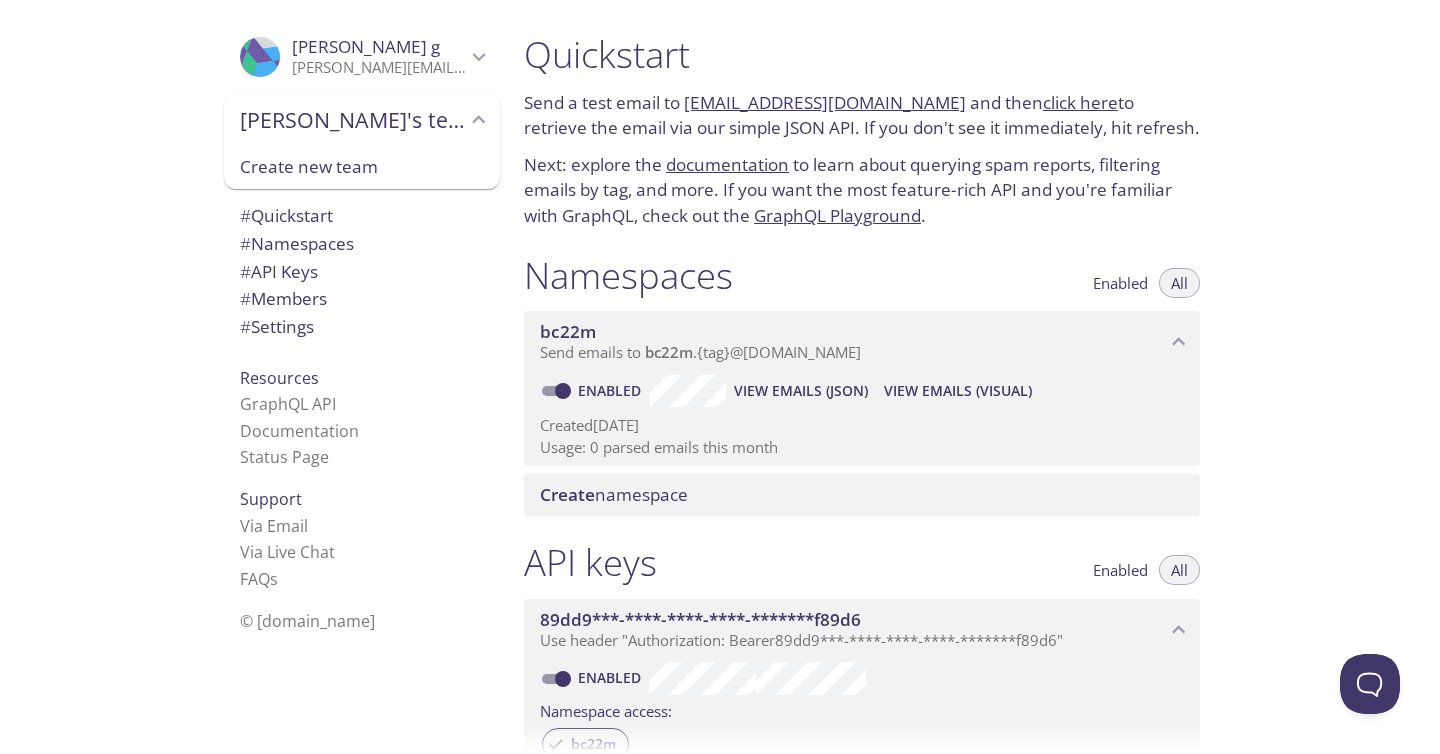 click 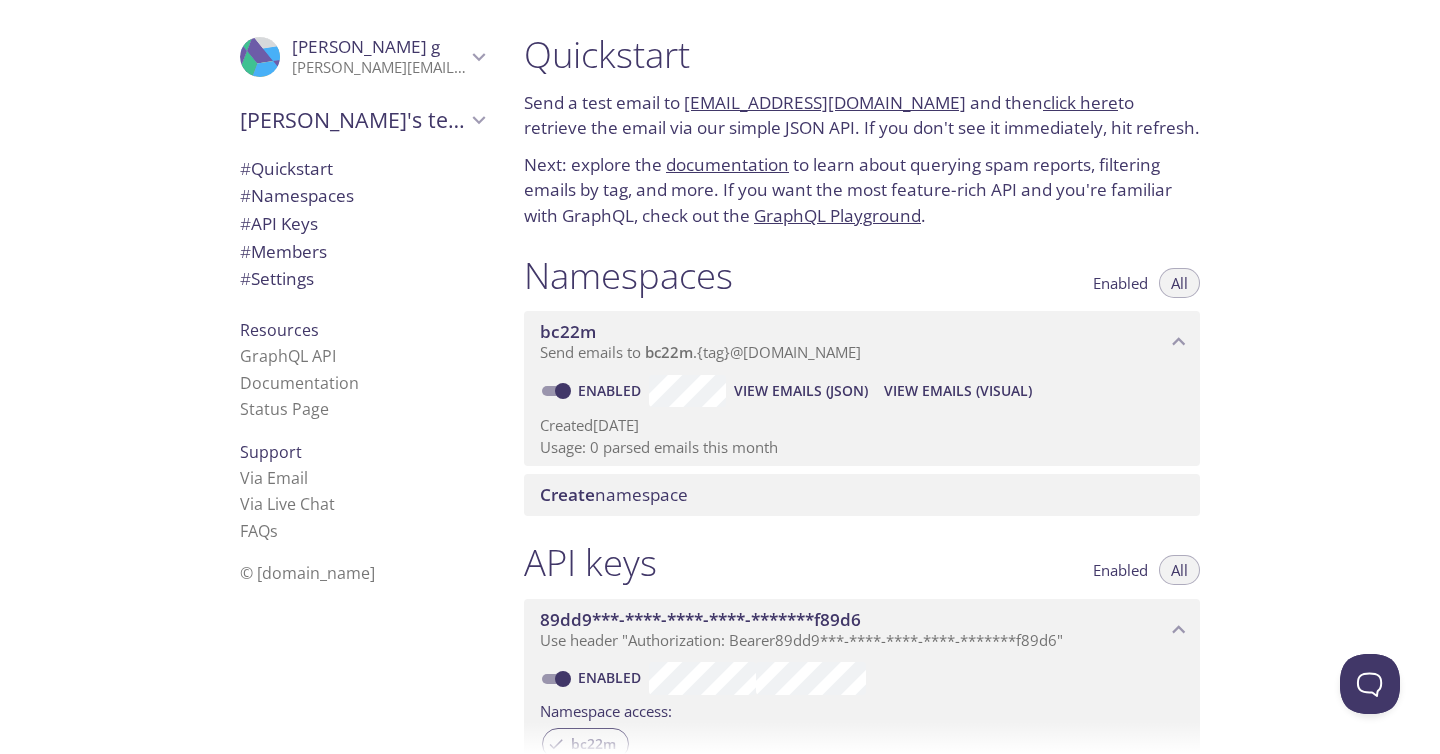 click 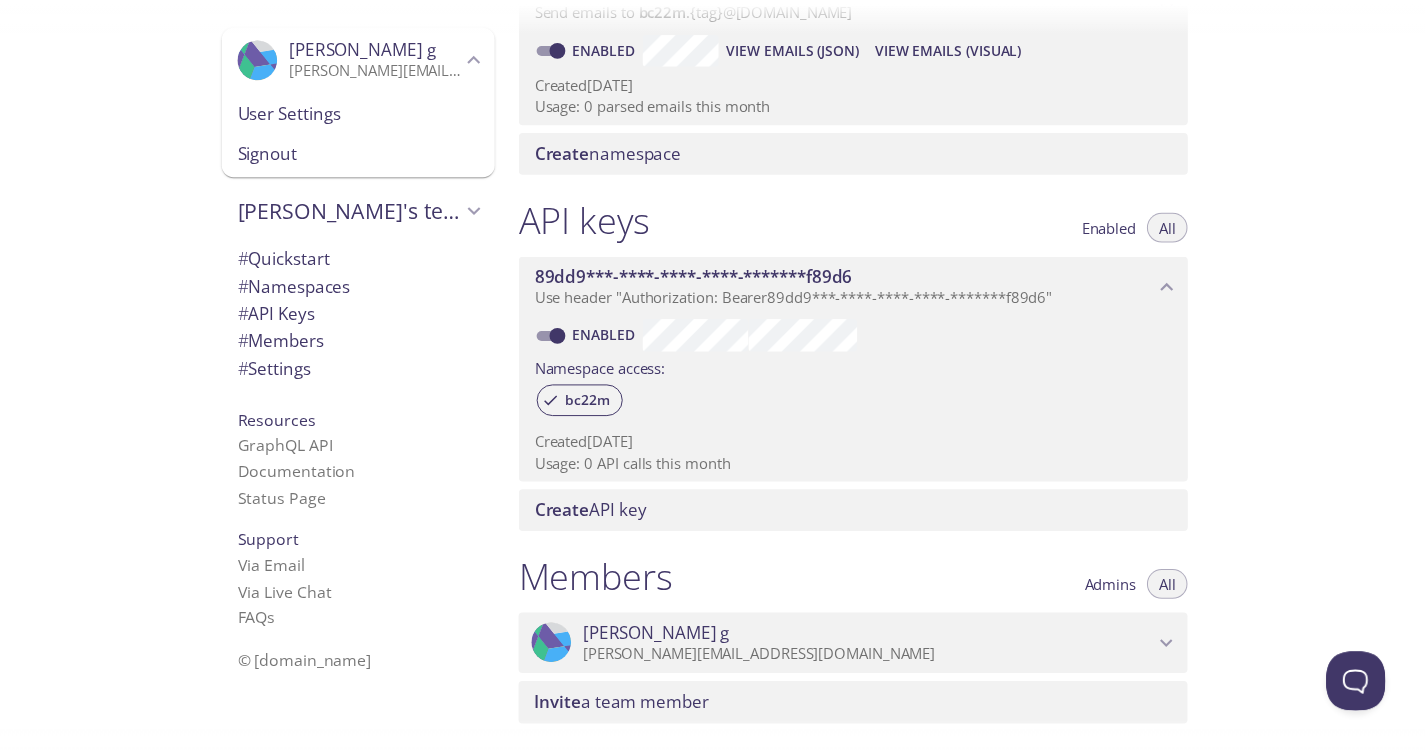 scroll, scrollTop: 668, scrollLeft: 0, axis: vertical 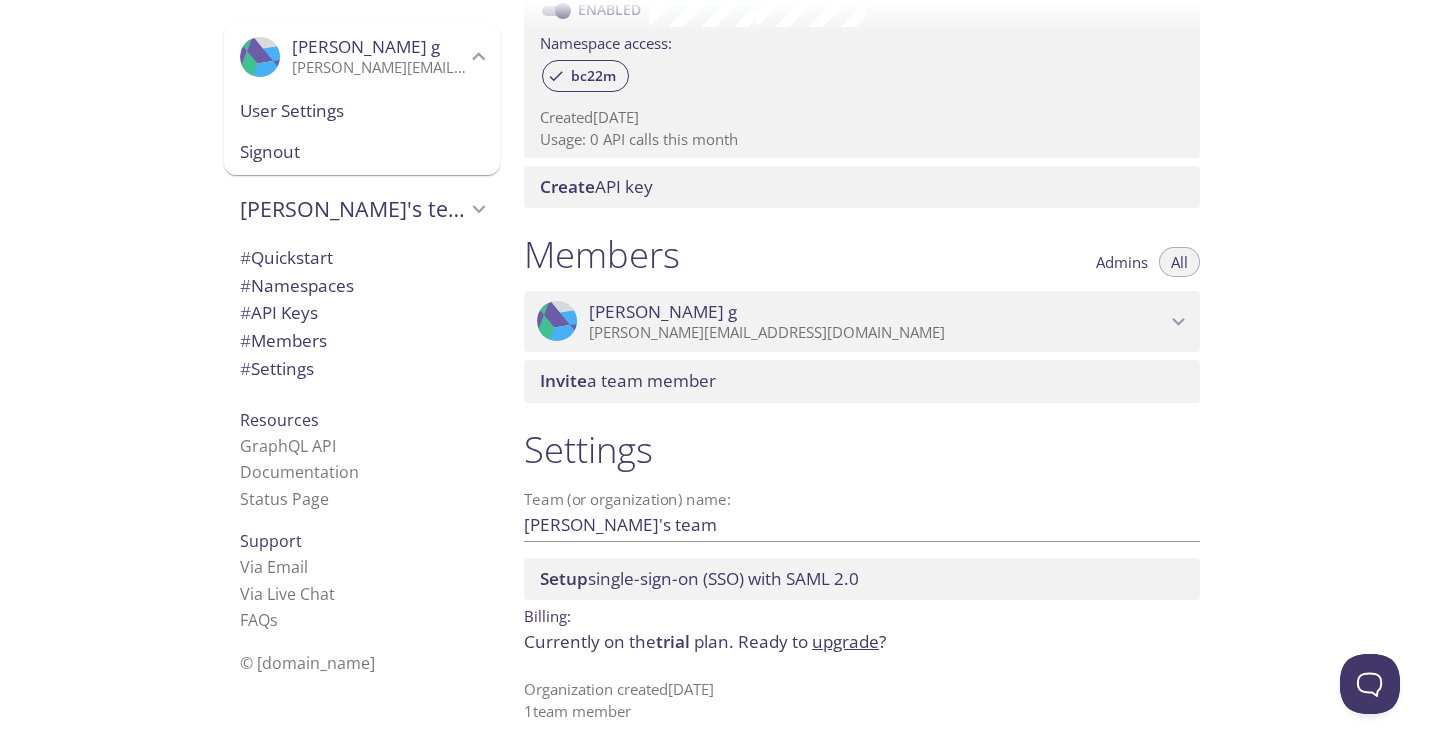 click on "upgrade" at bounding box center [845, 641] 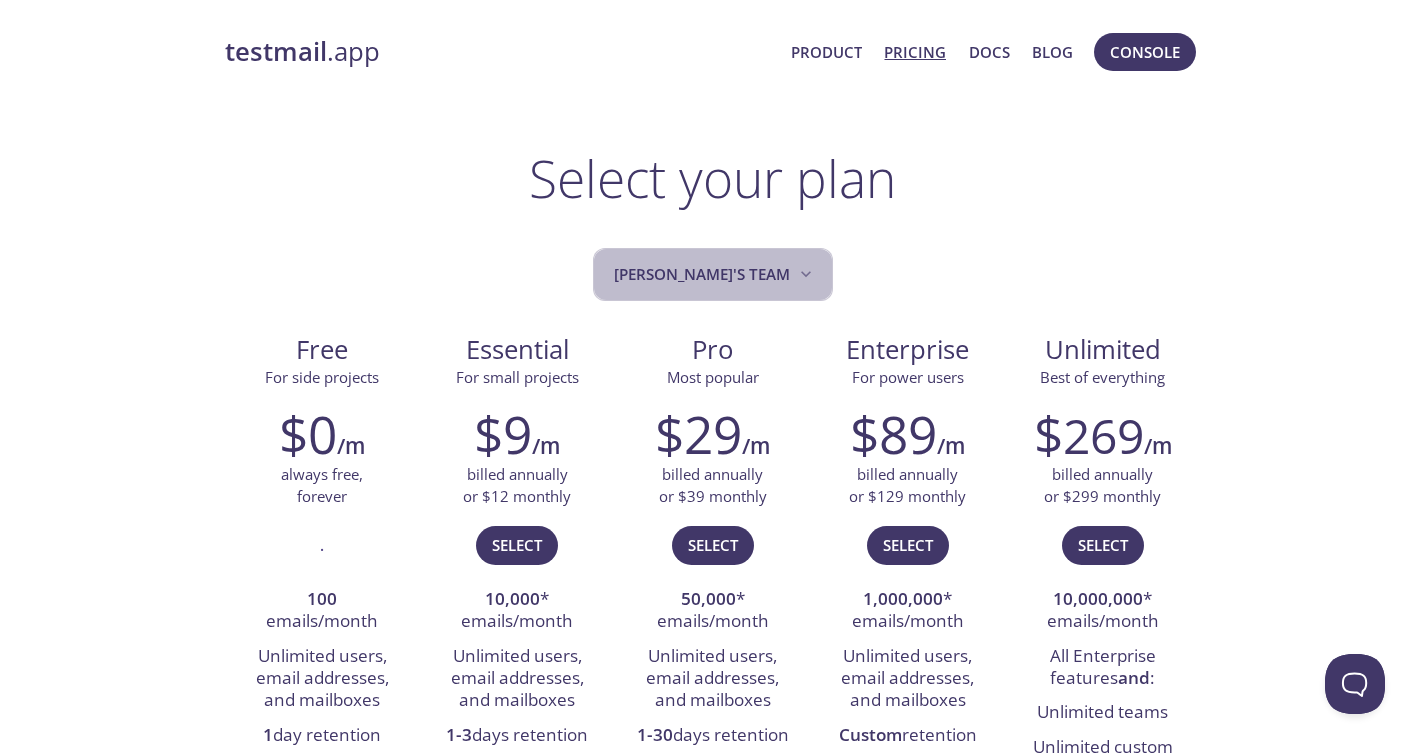 click 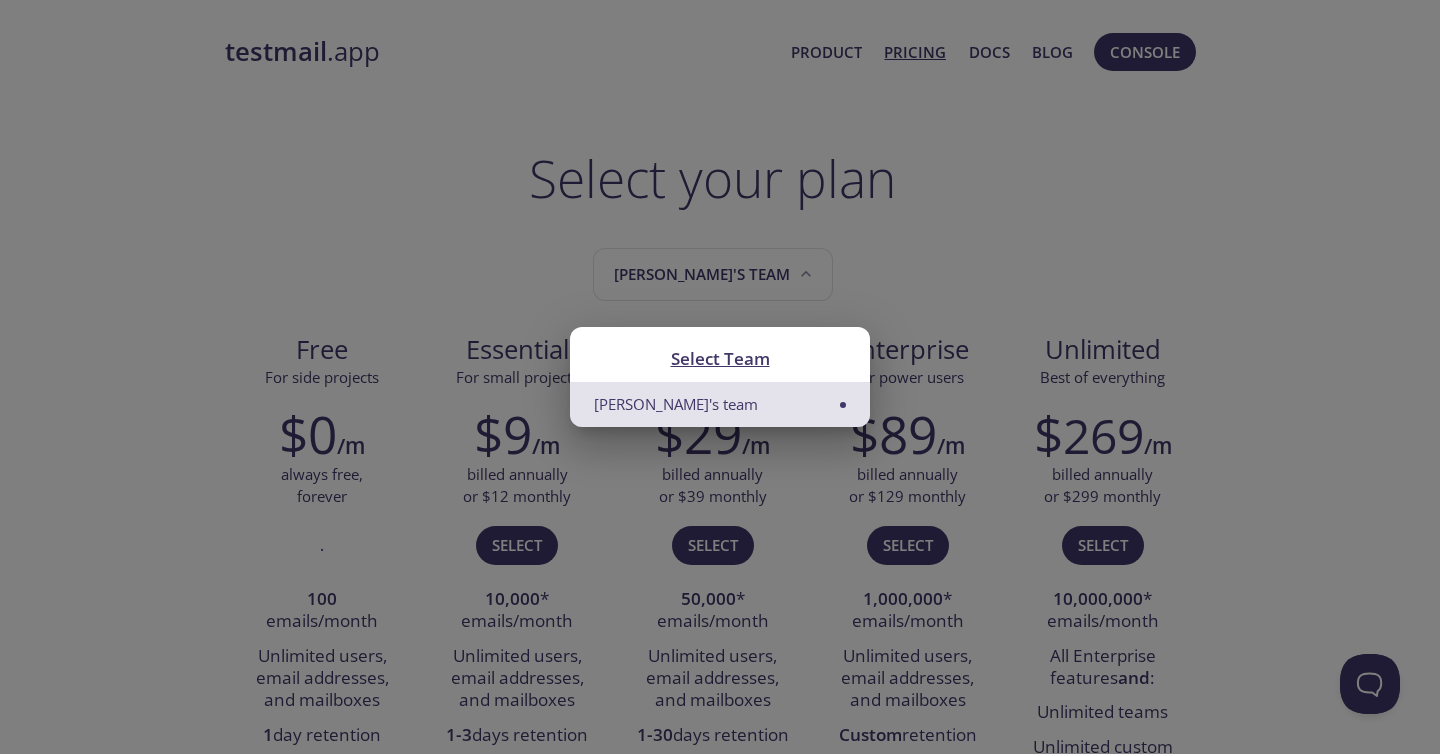 click on "Select Team Shanmukh's team" at bounding box center (720, 377) 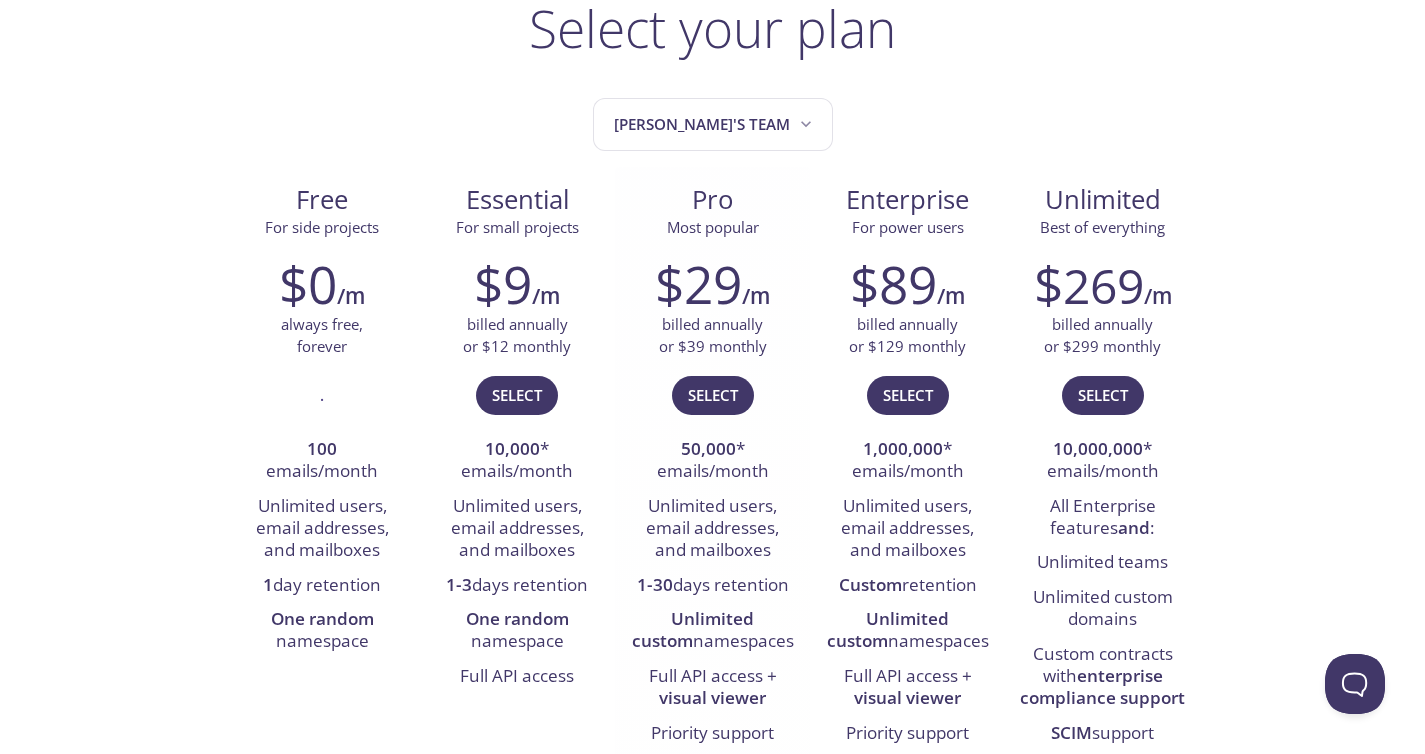 scroll, scrollTop: 143, scrollLeft: 0, axis: vertical 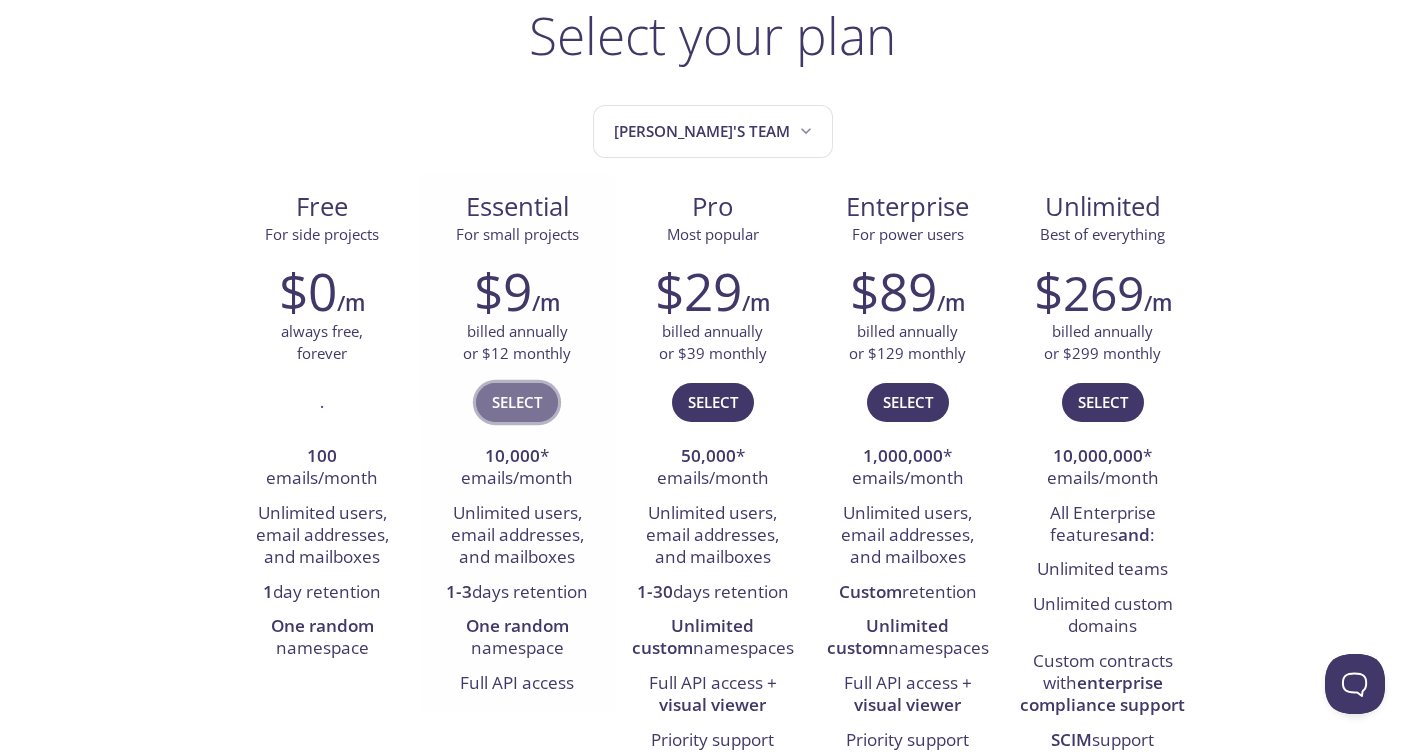 click on "Select" at bounding box center (517, 402) 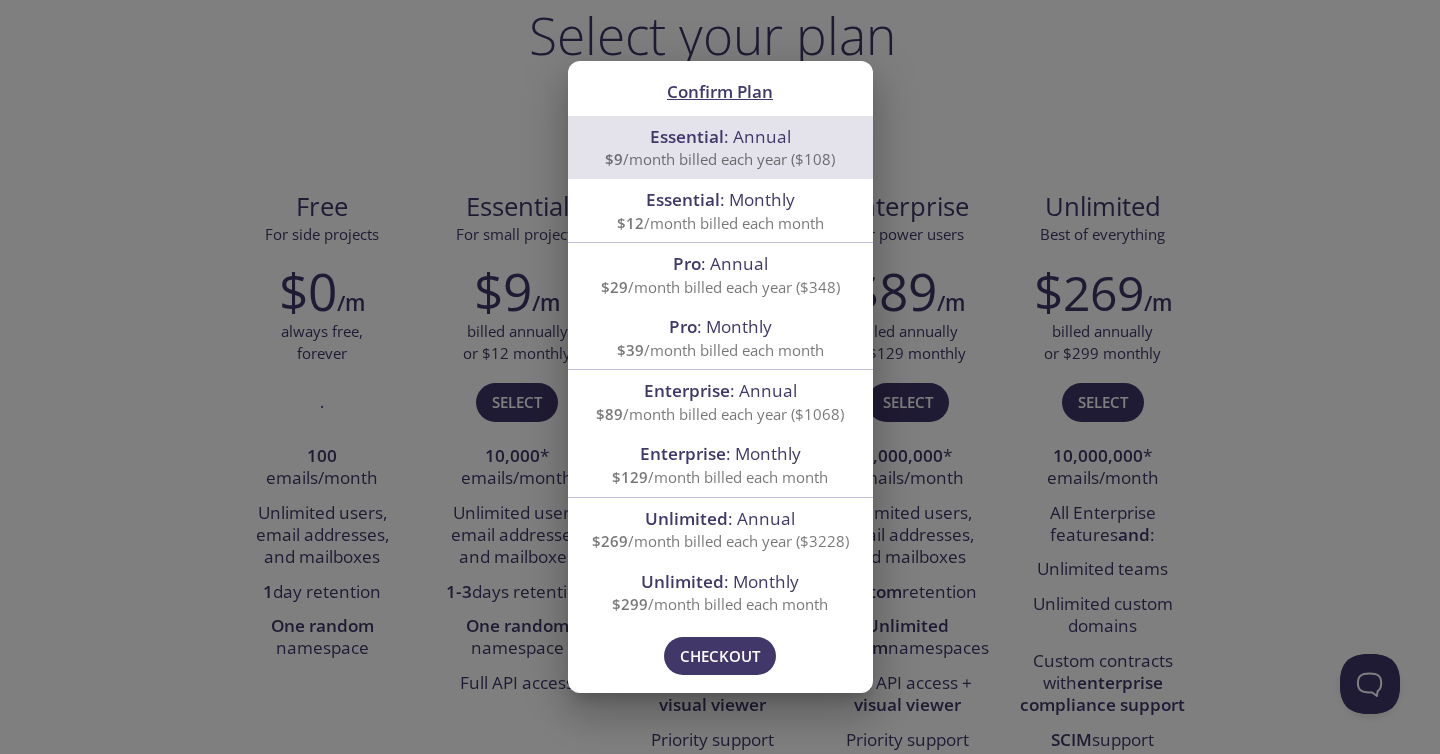 click on "Confirm Plan Essential : Annual $9 /month billed each year ($108) Essential : Monthly $12 /month billed each month Pro : Annual $29 /month billed each year ($348) Pro : Monthly $39 /month billed each month Enterprise : Annual $89 /month billed each year ($1068) Enterprise : Monthly $129 /month billed each month Unlimited : Annual $269 /month billed each year ($3228) Unlimited : Monthly $299 /month billed each month Please try again in a moment! Contact us   if this persists. Checkout" at bounding box center (720, 377) 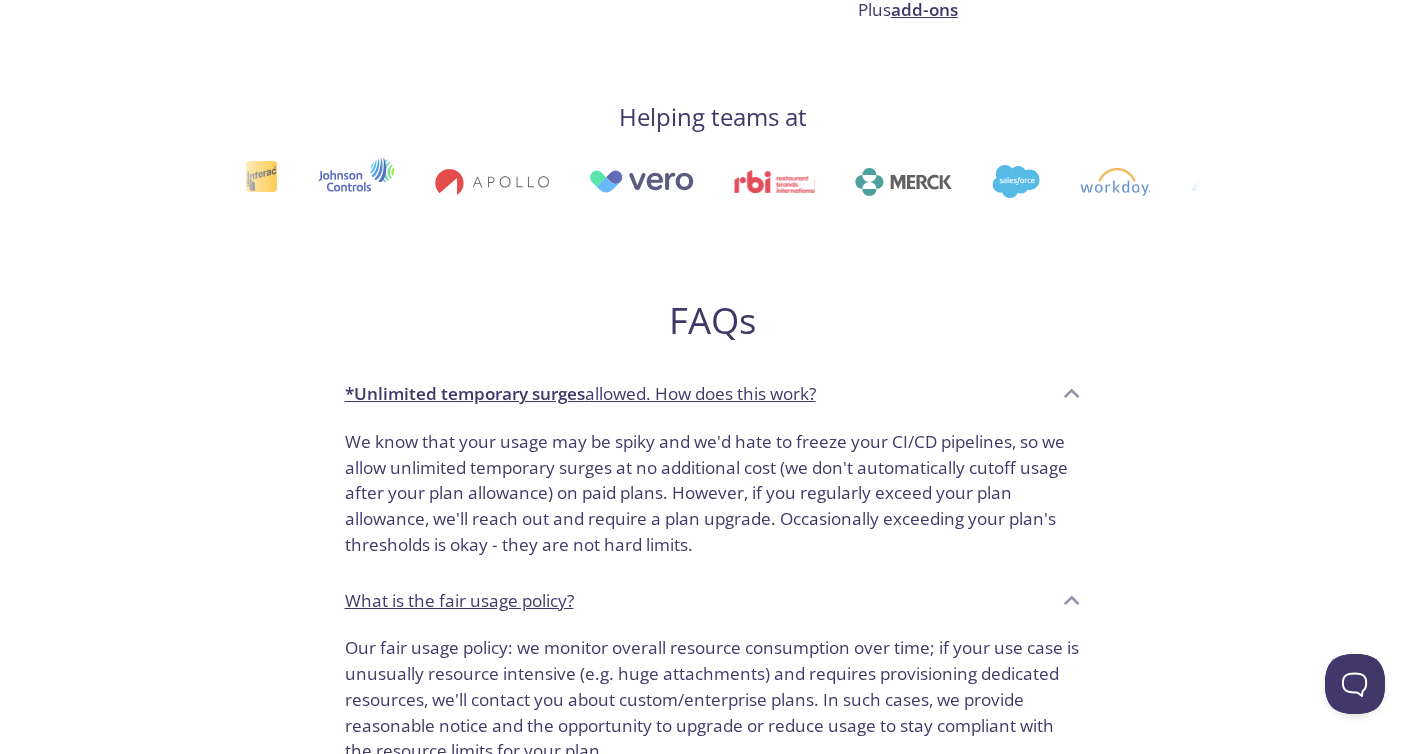 scroll, scrollTop: 1793, scrollLeft: 0, axis: vertical 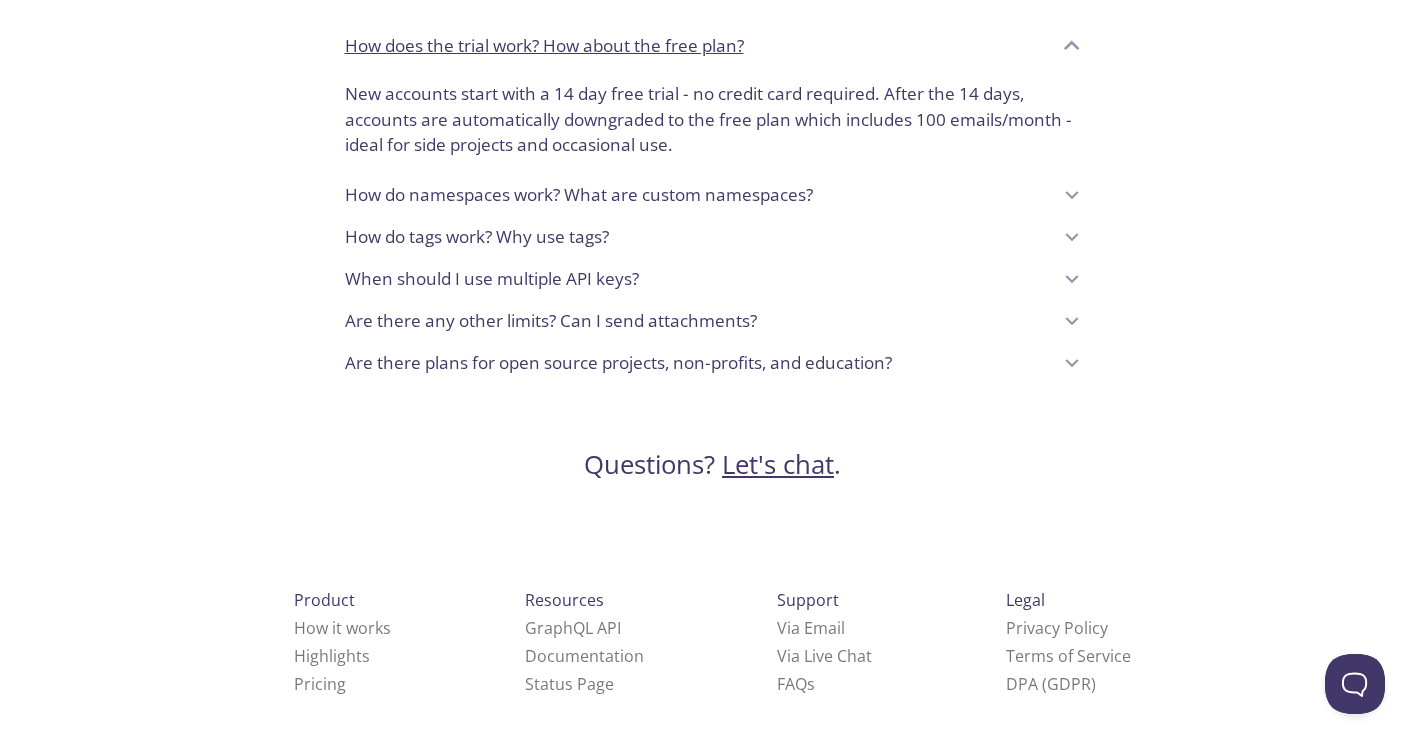 click on "Let's chat" at bounding box center [778, 464] 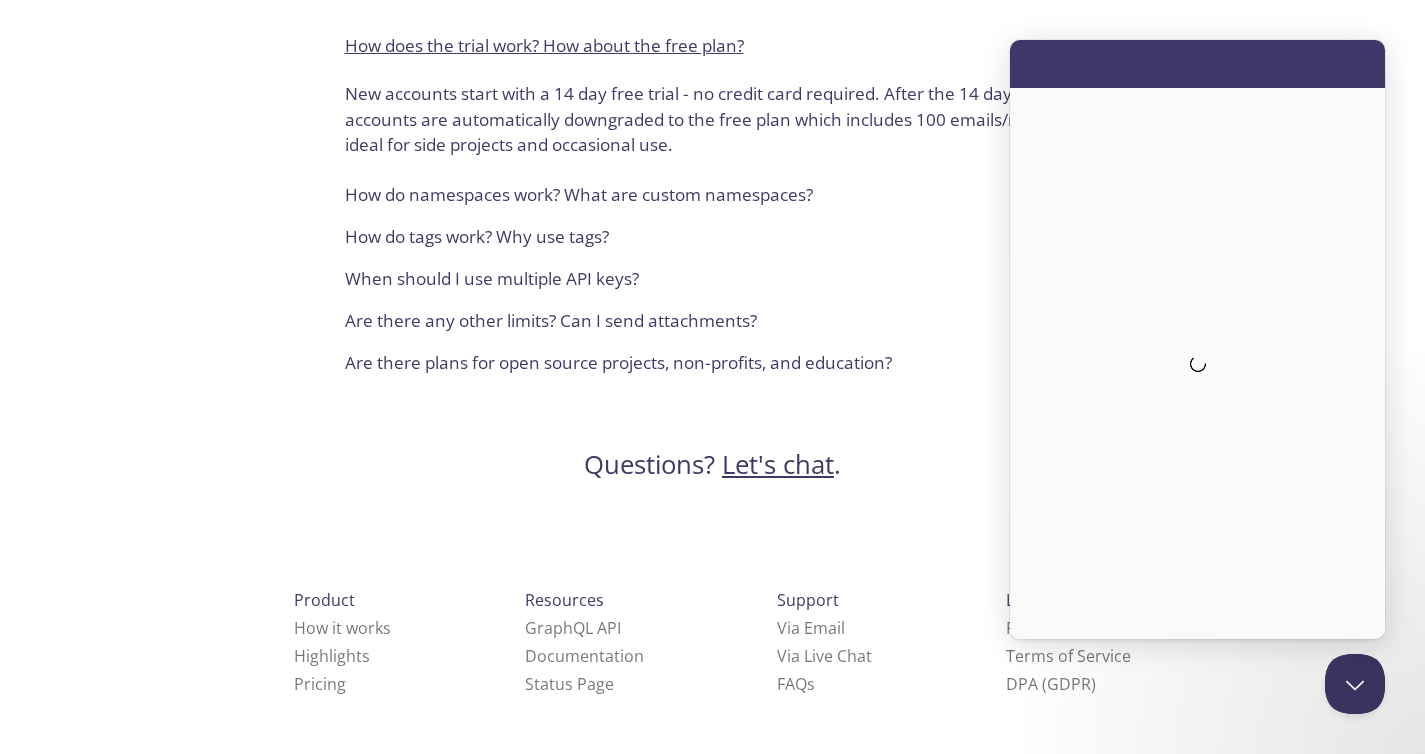 scroll, scrollTop: 0, scrollLeft: 0, axis: both 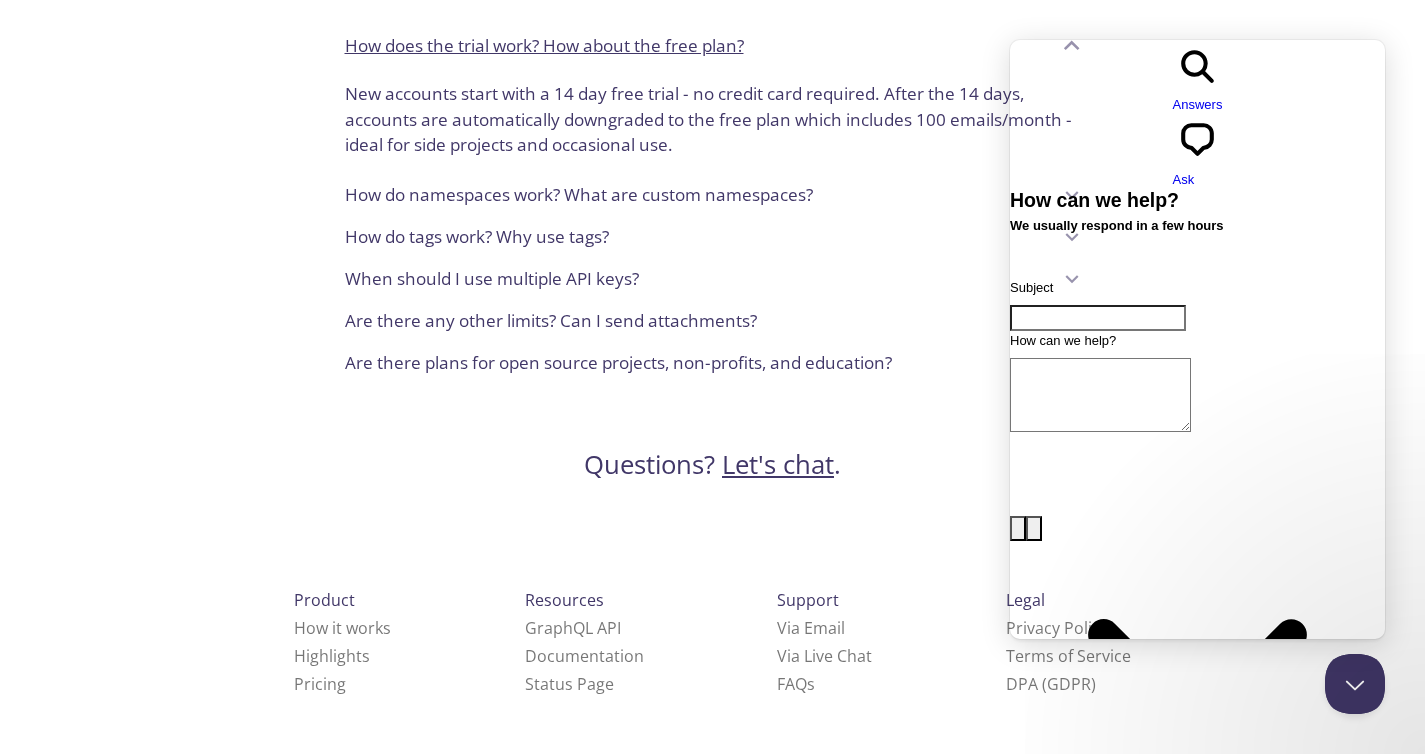 click on "Subject" at bounding box center [1098, 318] 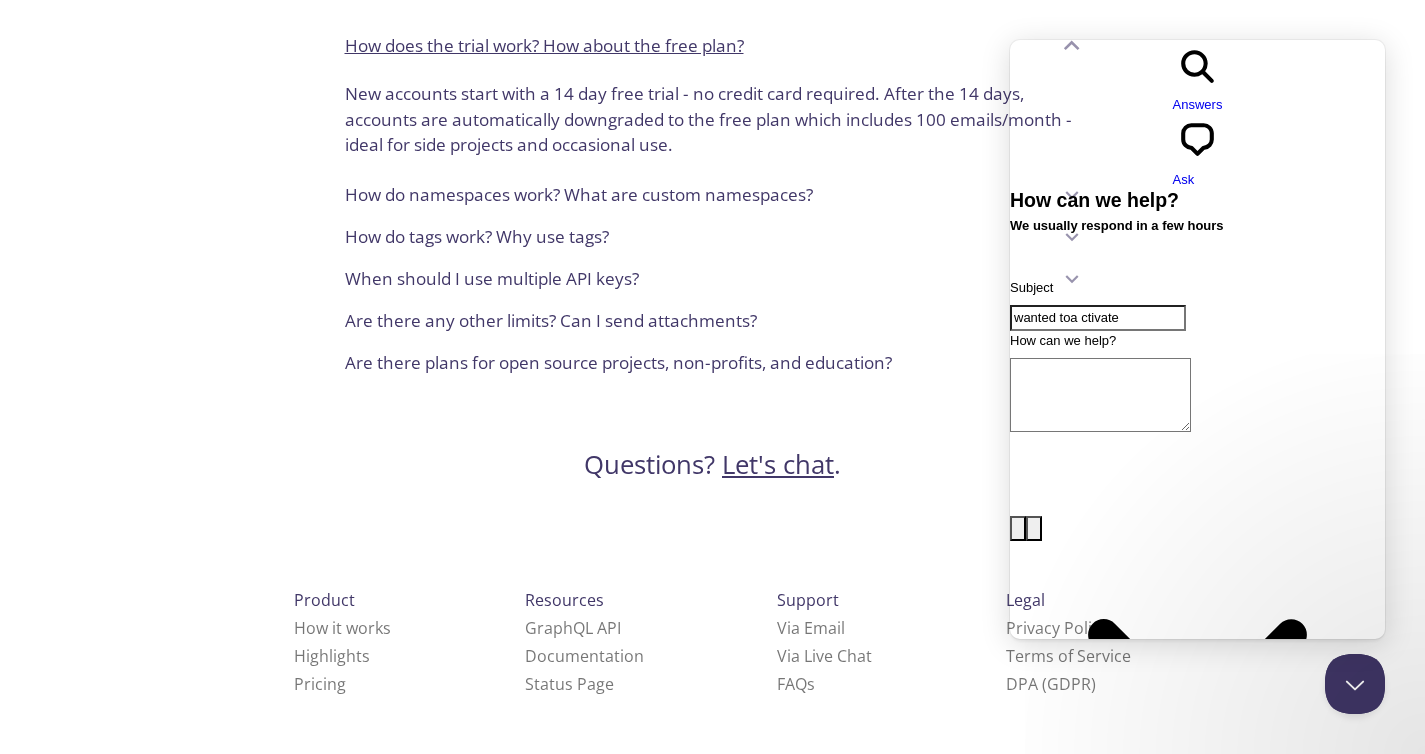click on "wanted toa ctivate" at bounding box center (1098, 318) 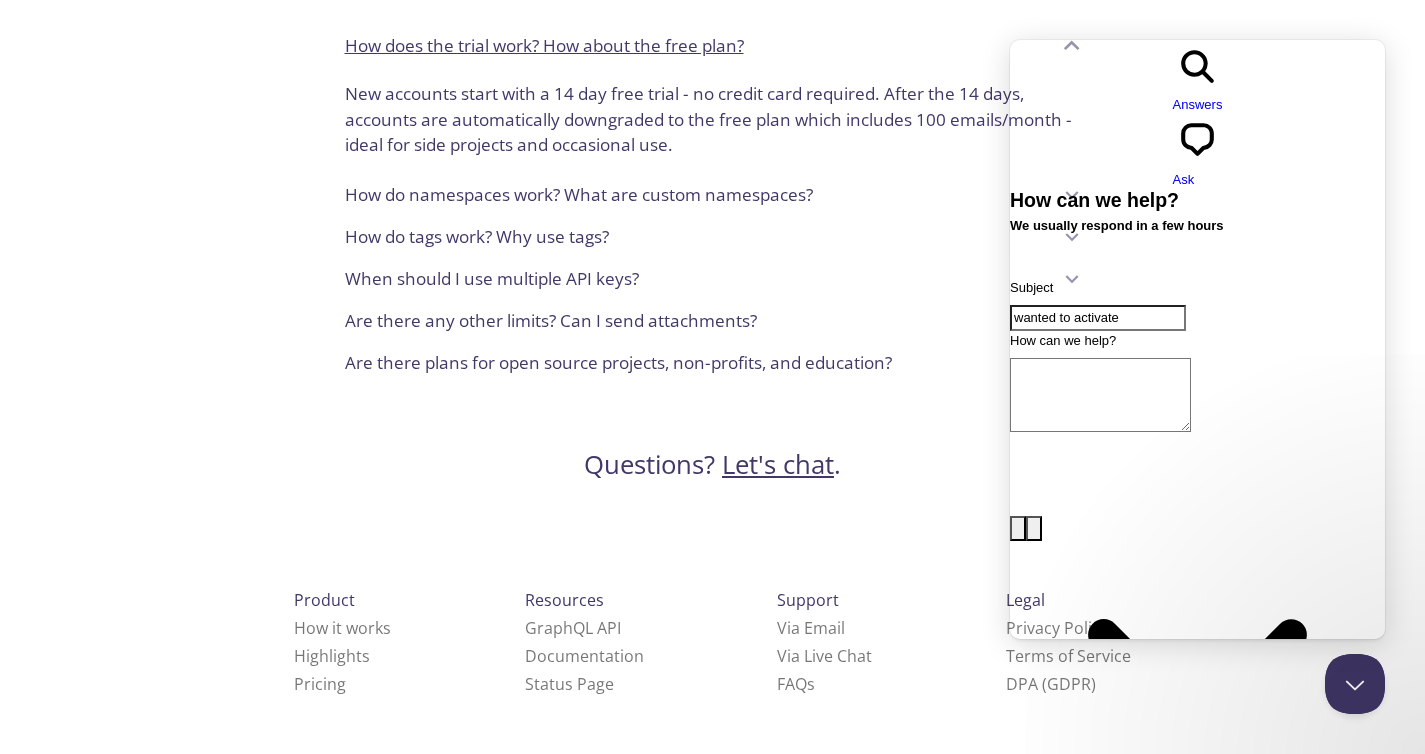 click on "wanted to activate" at bounding box center (1098, 318) 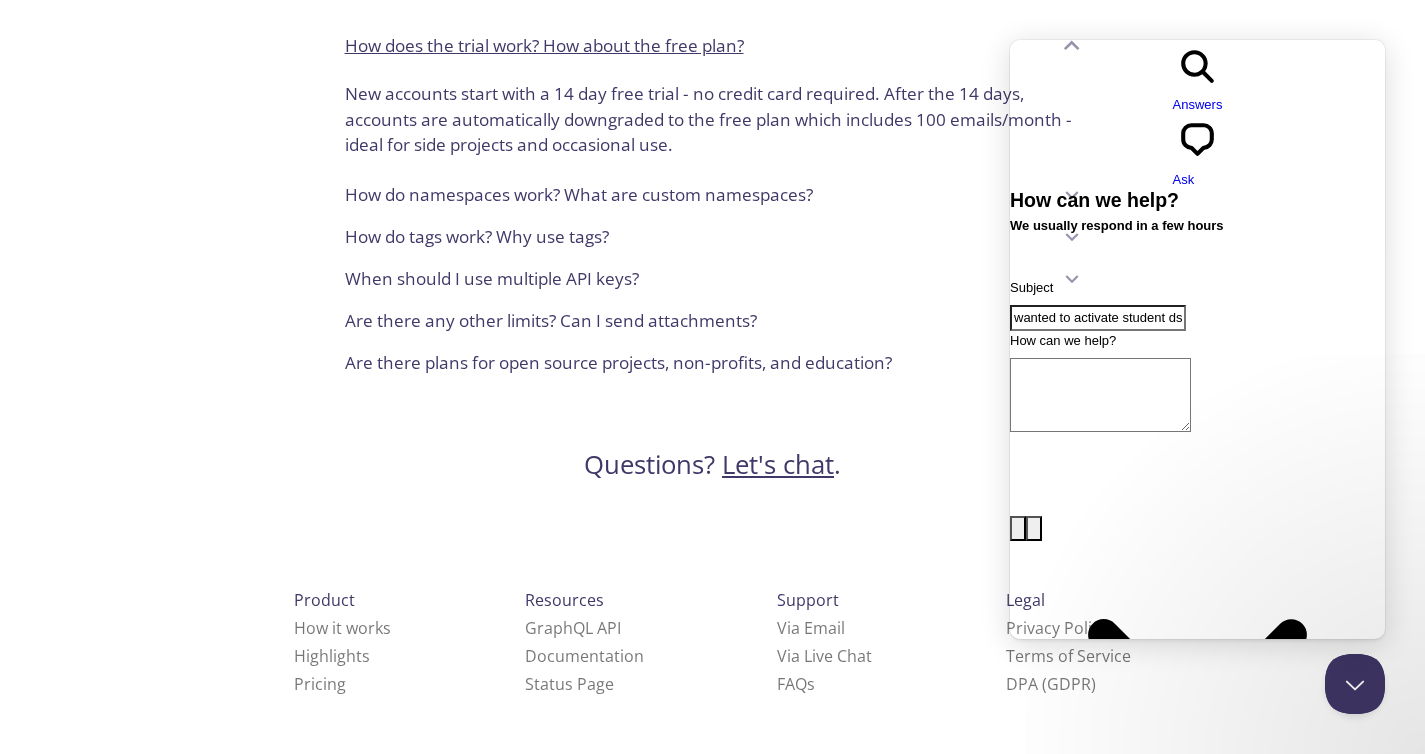 type on "wanted to activate student dscount" 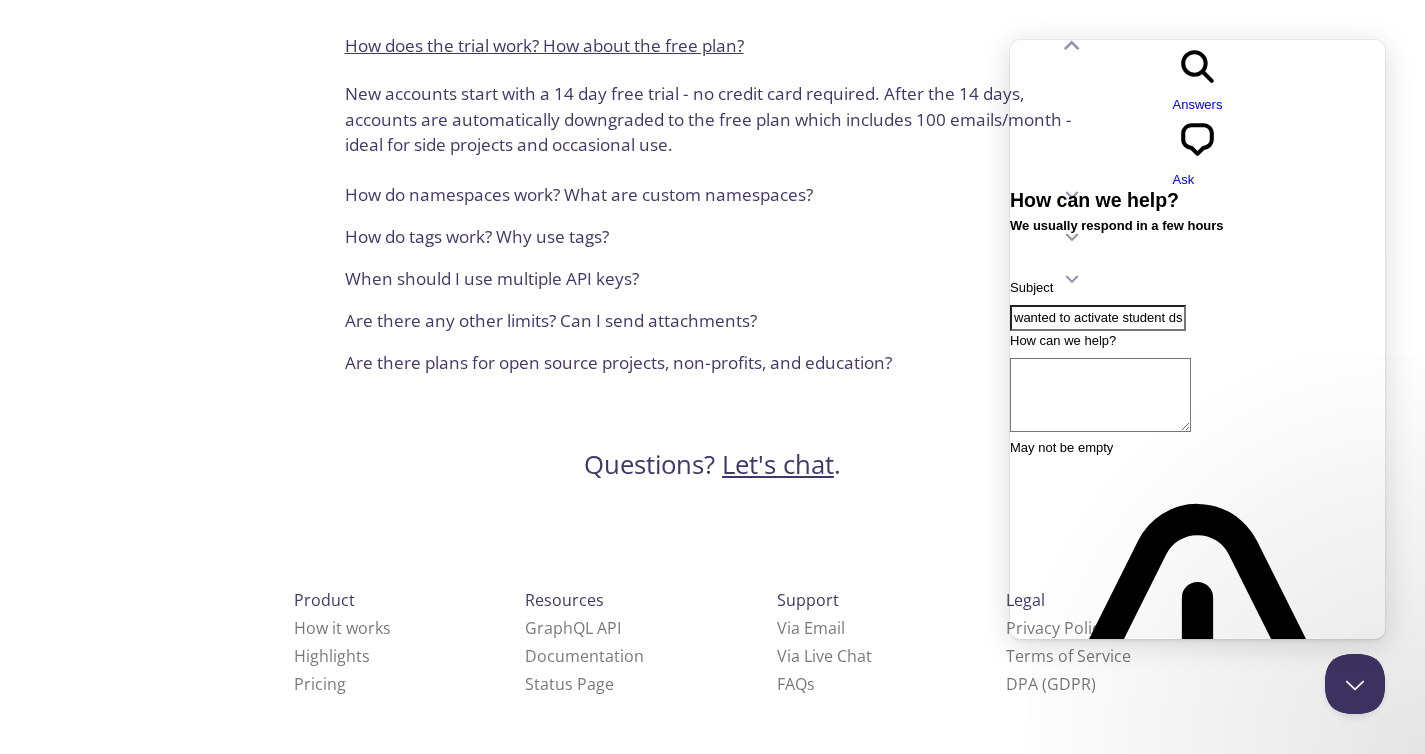 click on "How can we help?" at bounding box center [1100, 395] 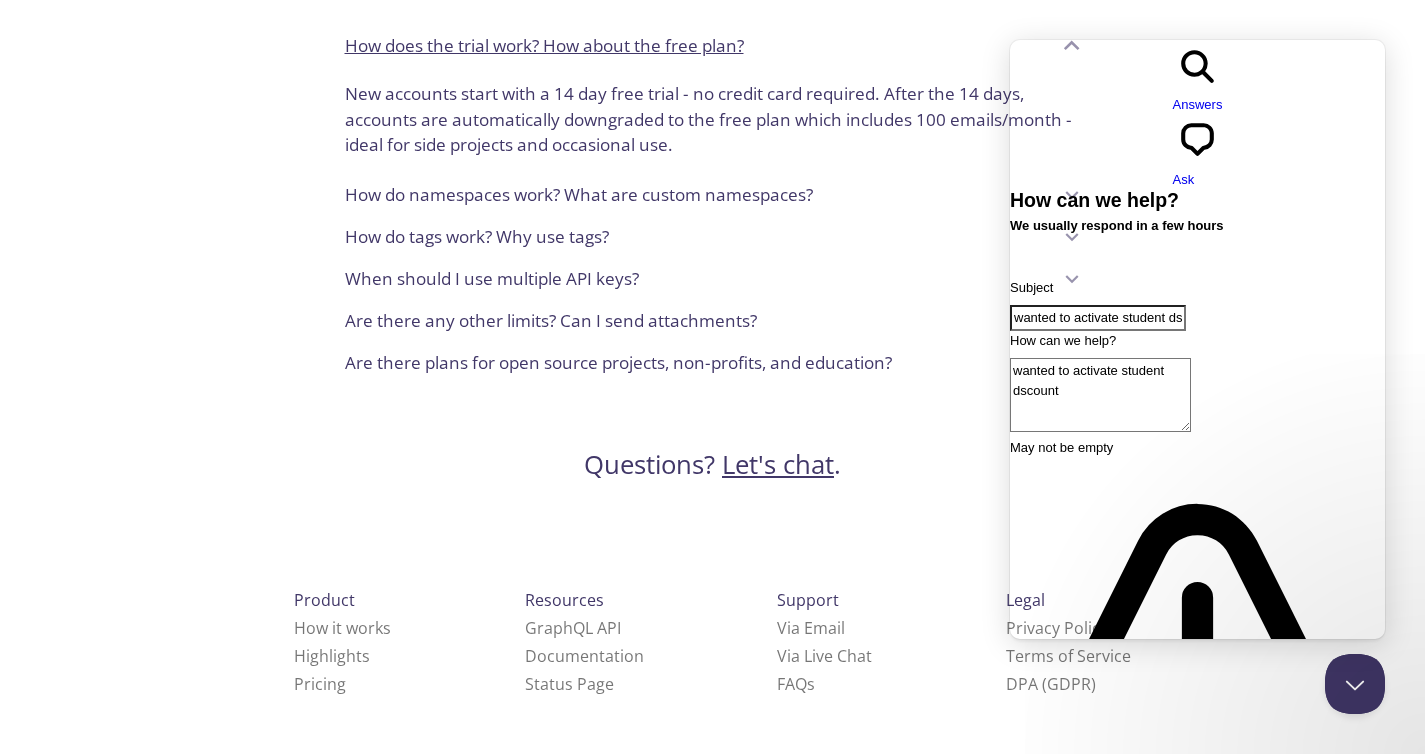 click on "wanted to activate student dscount" at bounding box center (1100, 395) 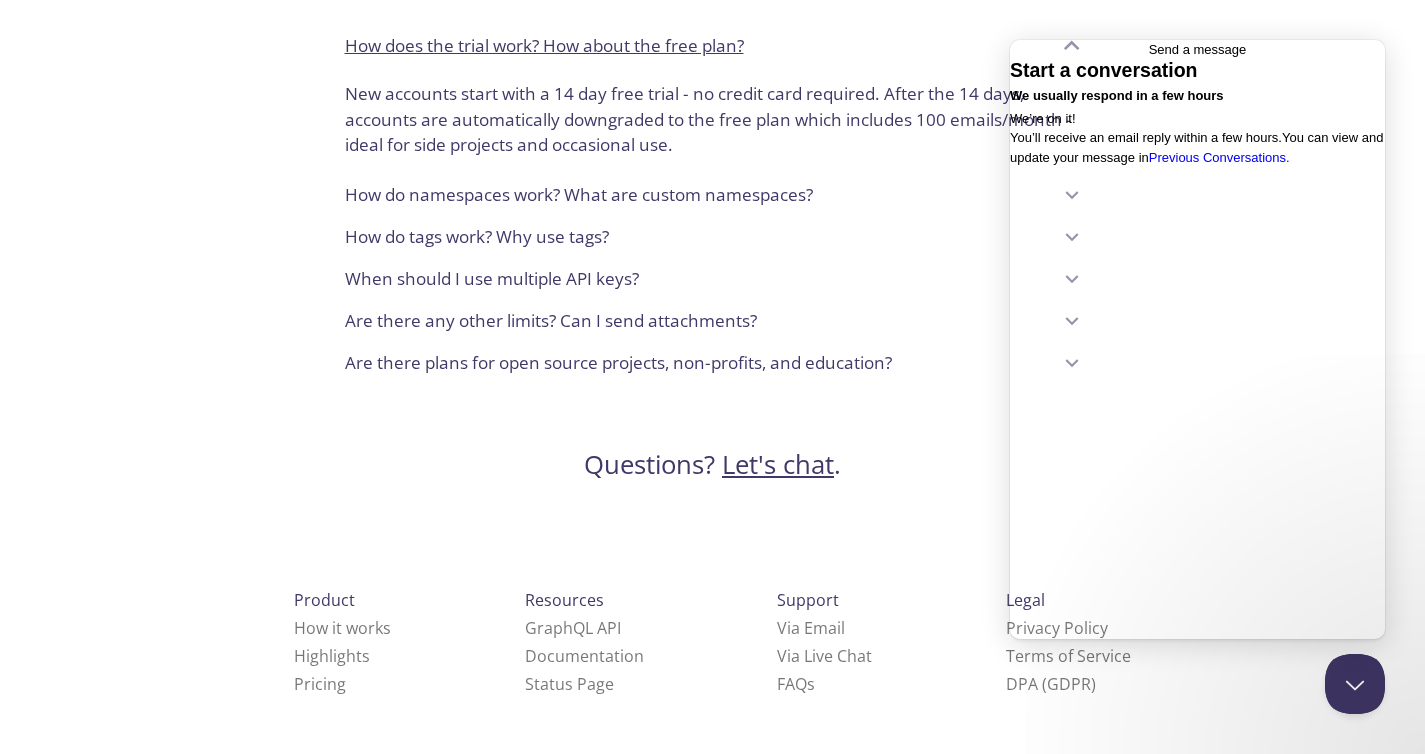 click on "Go back" at bounding box center [1149, 49] 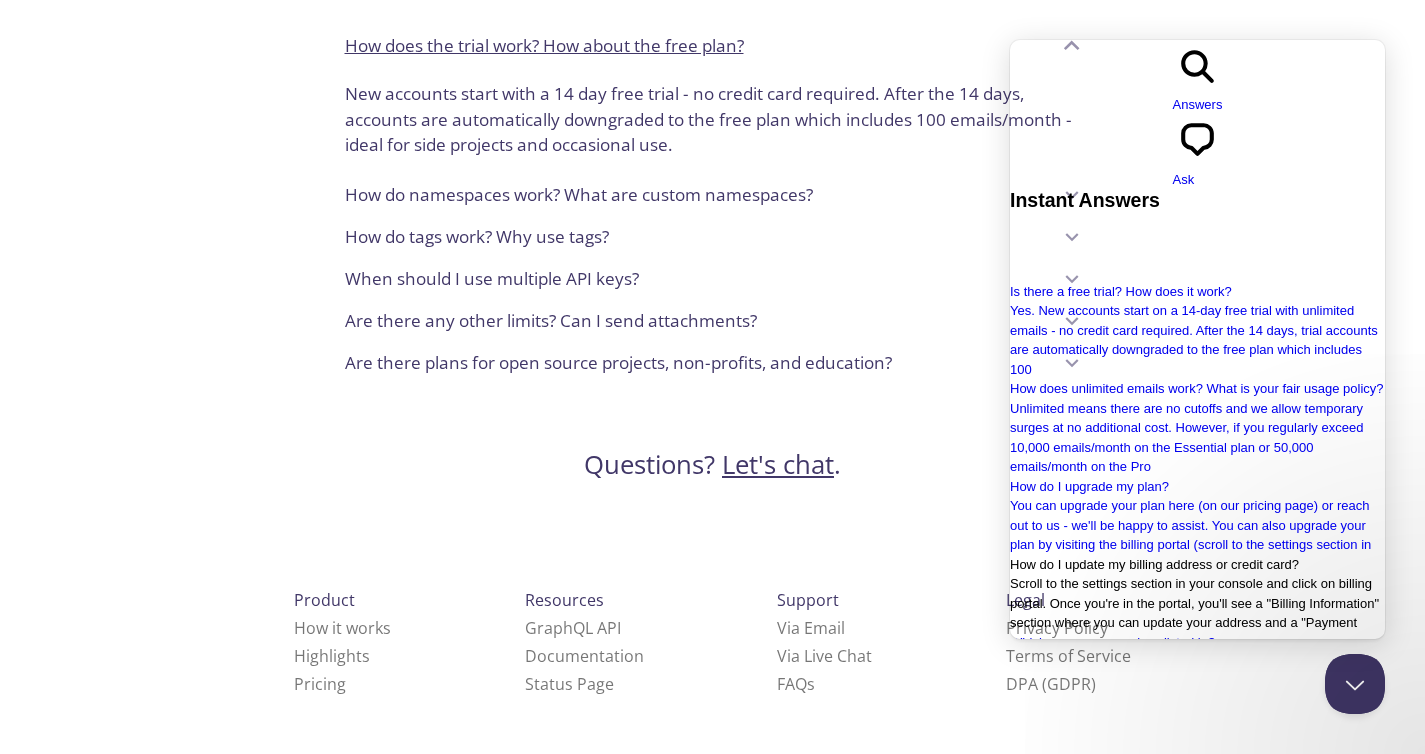 scroll, scrollTop: 398, scrollLeft: 0, axis: vertical 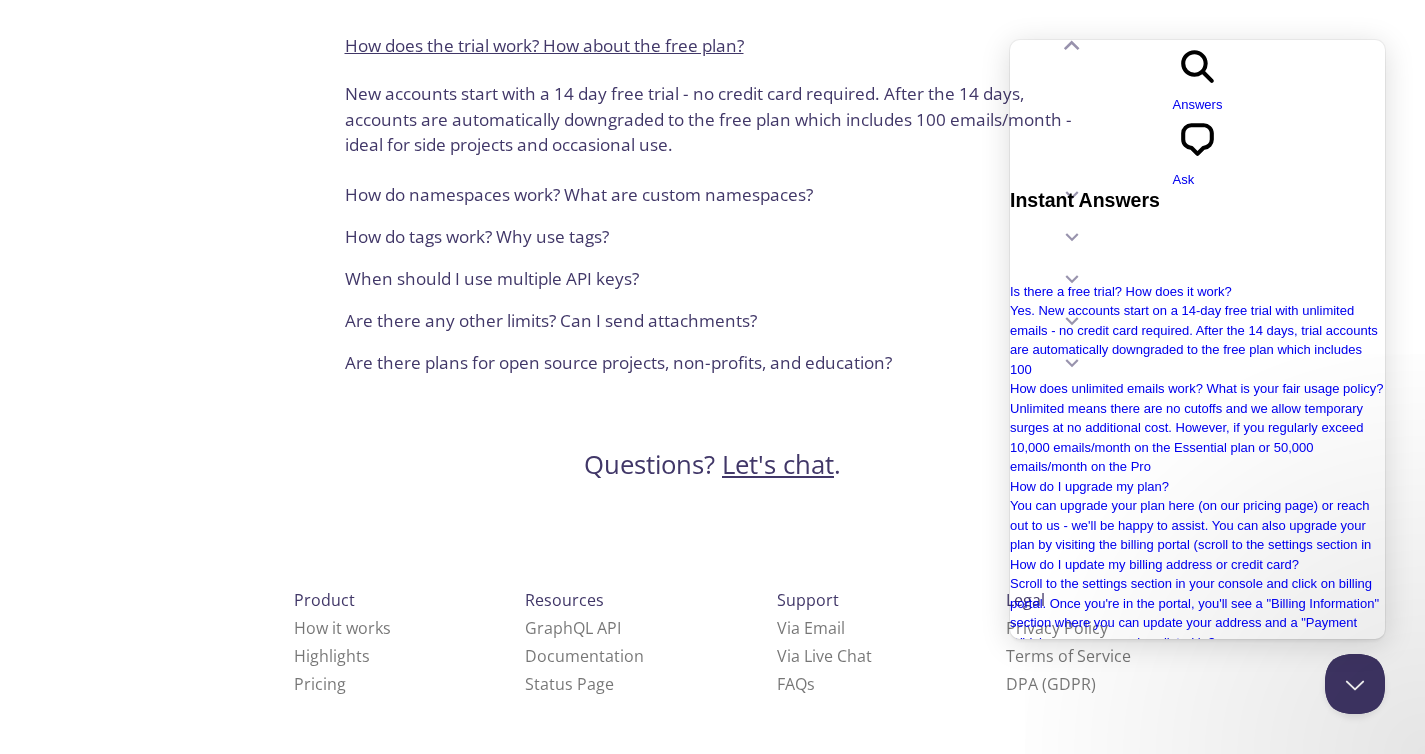 click on "Select your plan Shanmukh's team Free For side projects $0 /m always free, forever . 100 emails/month Unlimited users, email addresses, and mailboxes 1  day retention One random namespace Essential For small projects $9 /m billed annually or $12 monthly Select 10,000 * emails/month Unlimited users, email addresses, and mailboxes 1-3  days retention One random namespace Full API access Pro Most popular $29 /m billed annually or $39 monthly Select 50,000 * emails/month Unlimited users, email addresses, and mailboxes 1-30  days retention Unlimited custom  namespaces Full API access + visual viewer Priority support Enterprise For power users $89 /m billed annually or $129 monthly Select 1,000,000 * emails/month Unlimited users, email addresses, and mailboxes Custom  retention Unlimited custom  namespaces Full API access + visual viewer Priority support SSO with  SAML 2.0  or  OIDC Enterprise invoicing 99.99%  uptime SLA Plus  add-ons Unlimited Best of everything $ 269 /m billed annually or $299 monthly Select * :" at bounding box center (713, -582) 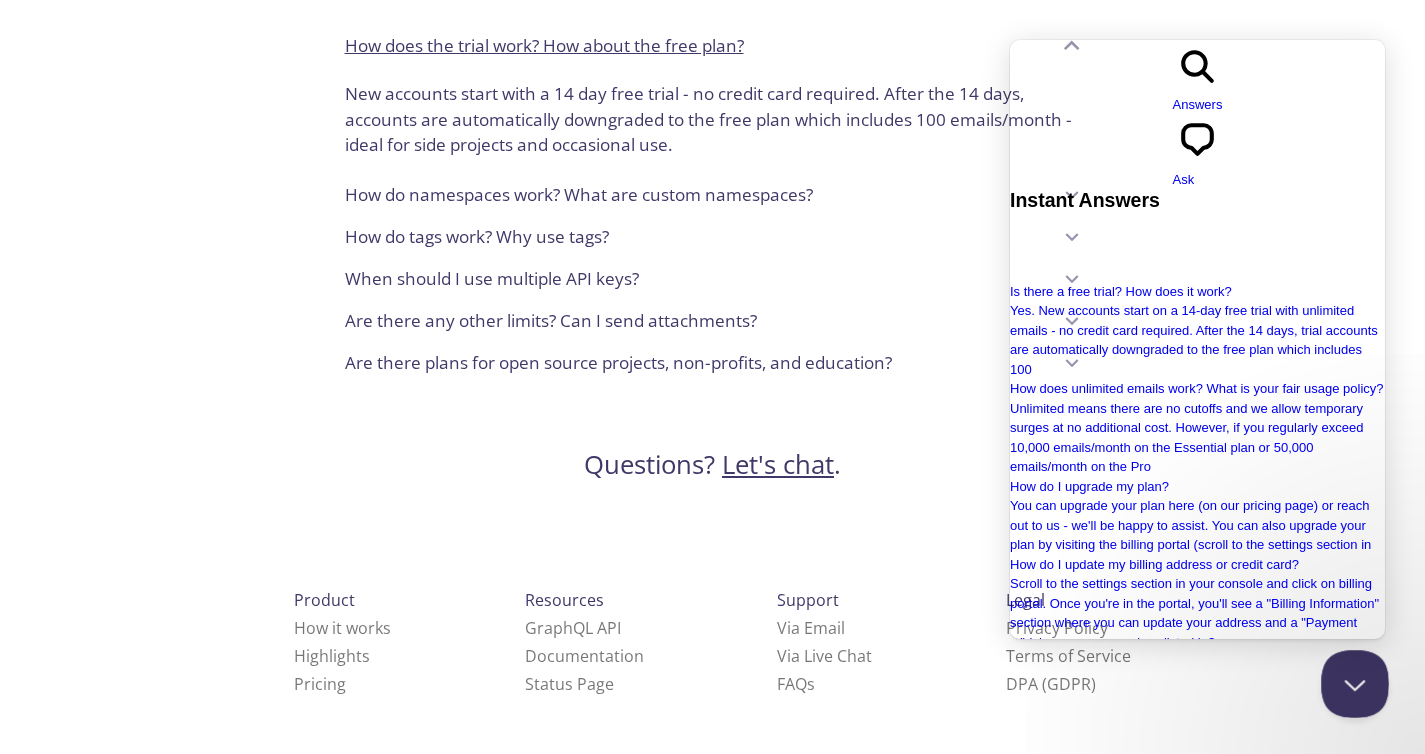 click at bounding box center (1351, 680) 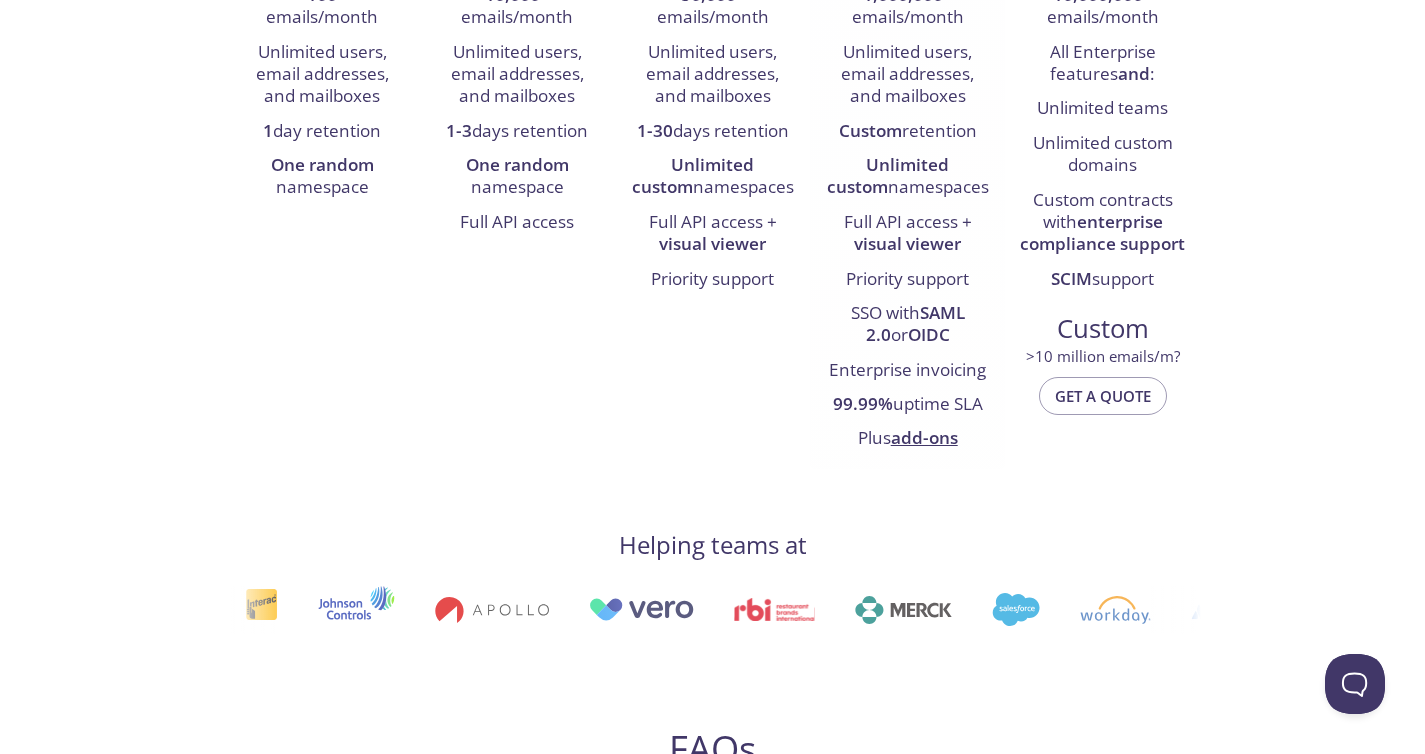 scroll, scrollTop: 0, scrollLeft: 0, axis: both 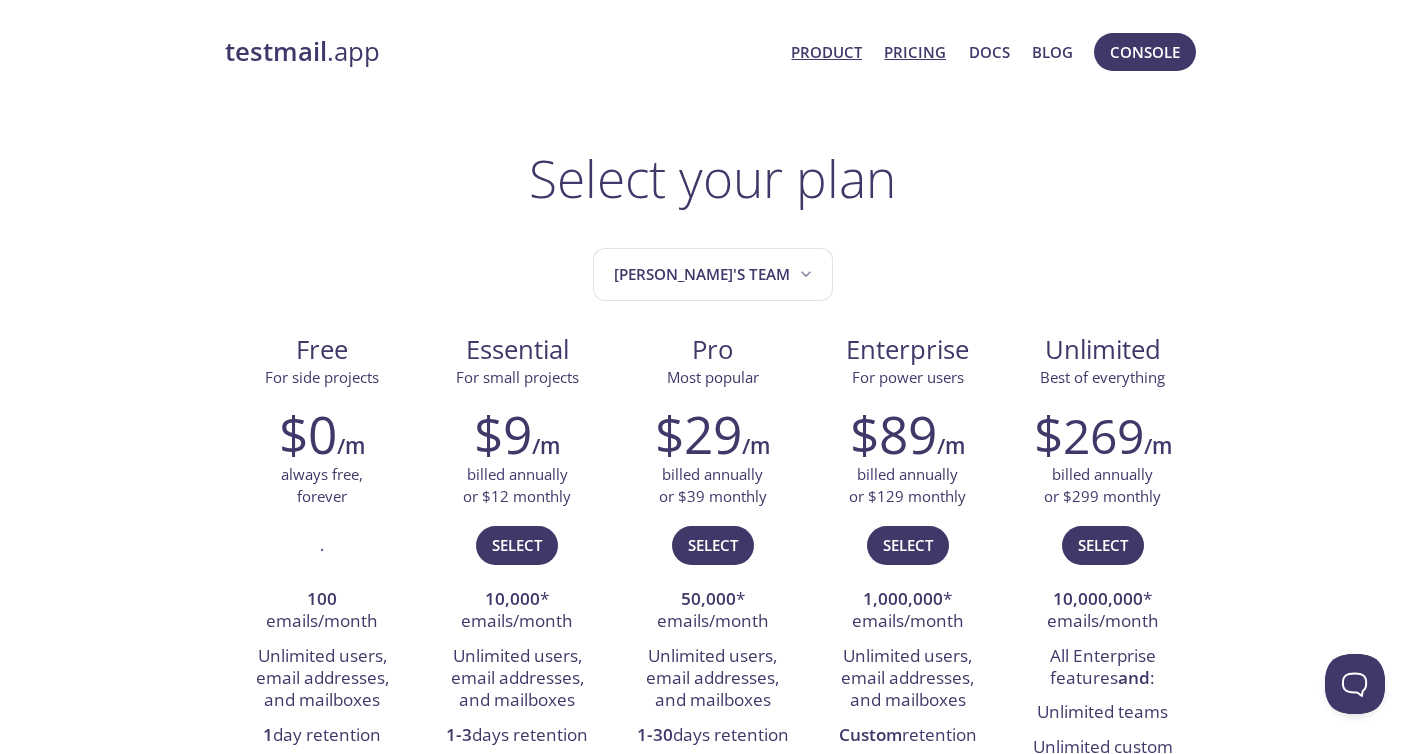 click on "Product" at bounding box center [826, 52] 